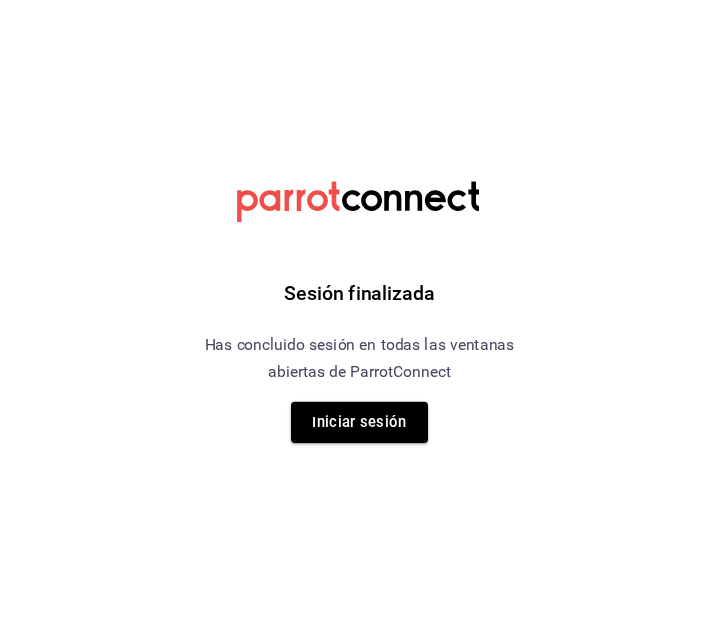 scroll, scrollTop: 0, scrollLeft: 0, axis: both 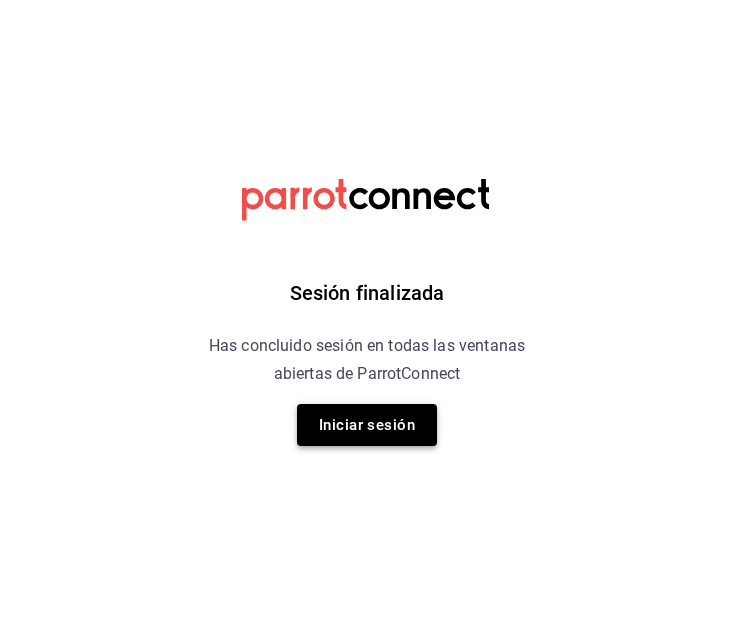 click on "Iniciar sesión" at bounding box center (367, 425) 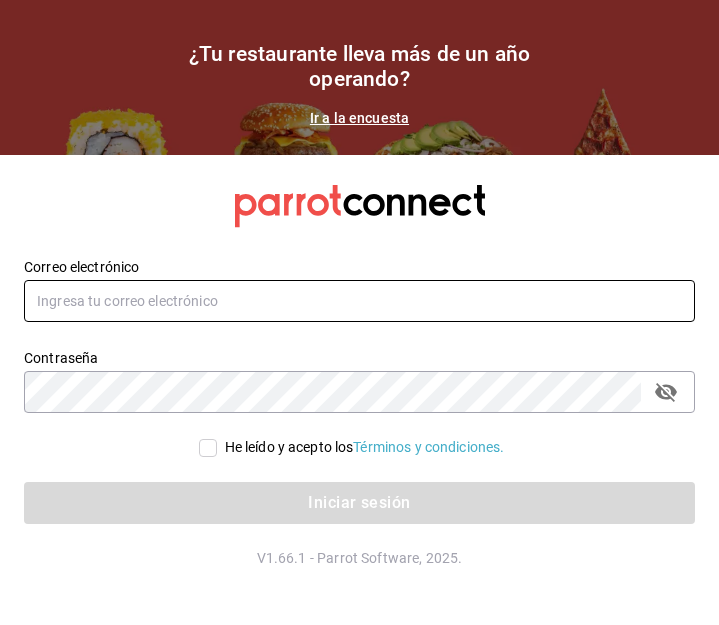 type on "[EMAIL]" 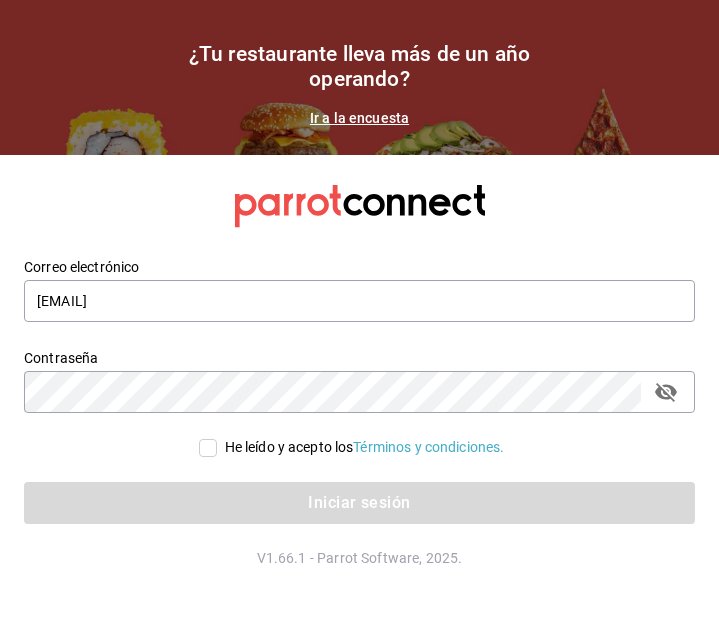 click on "He leído y acepto los  Términos y condiciones." at bounding box center [361, 447] 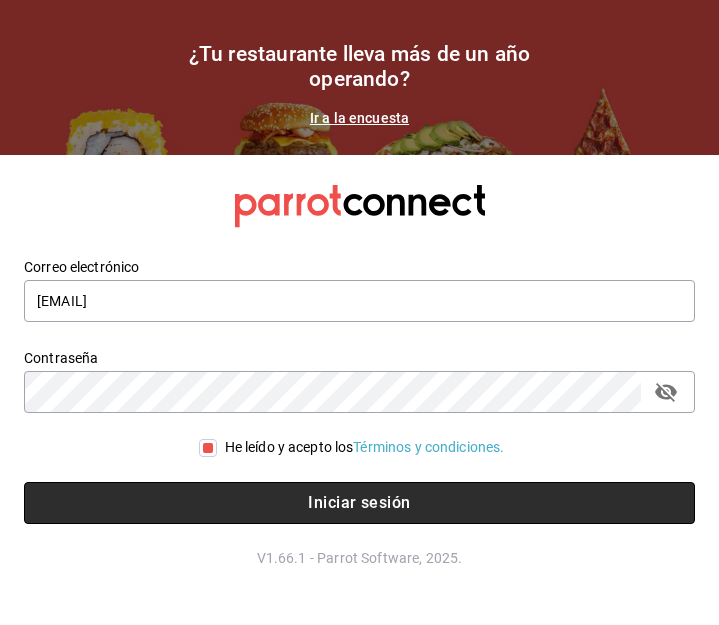 click on "Iniciar sesión" at bounding box center [359, 503] 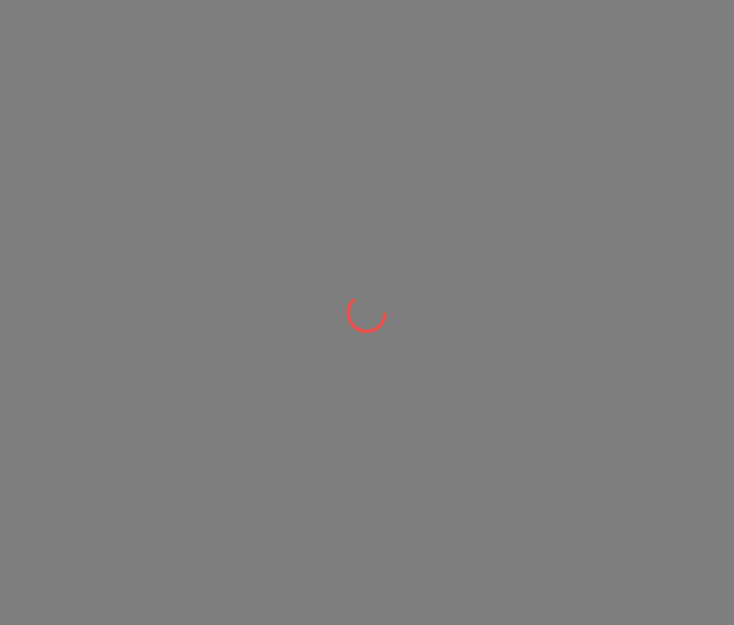 scroll, scrollTop: 0, scrollLeft: 0, axis: both 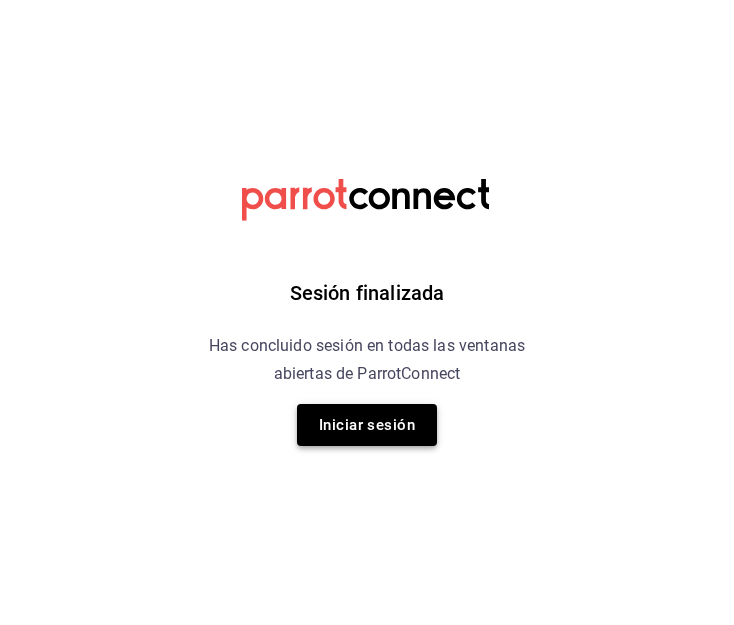 click on "Iniciar sesión" at bounding box center (367, 425) 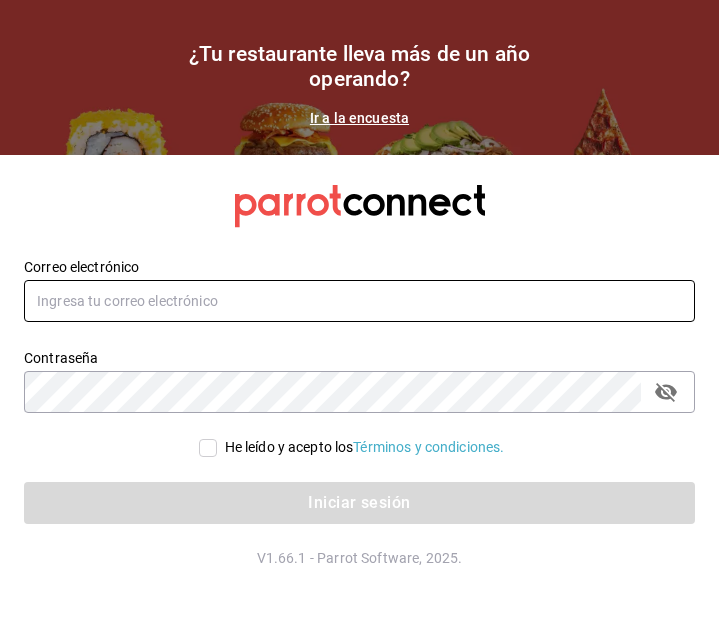 type on "[EMAIL]" 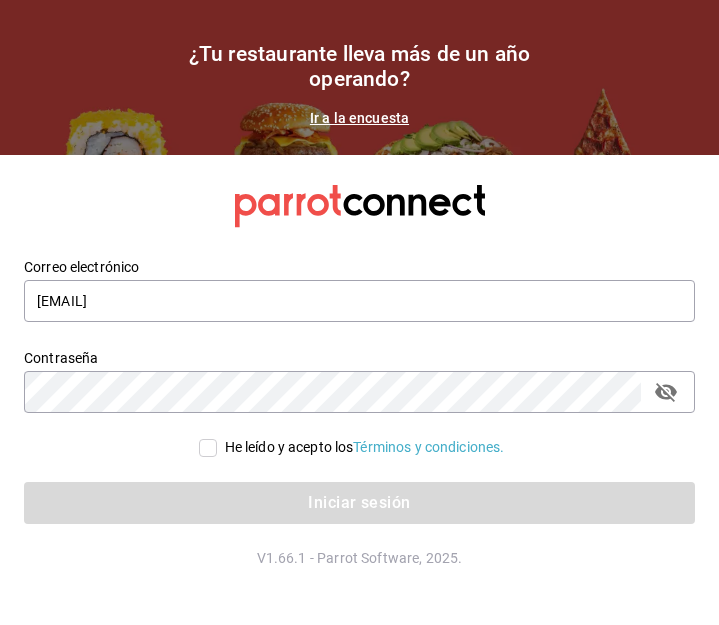 click on "He leído y acepto los  Términos y condiciones." at bounding box center [208, 448] 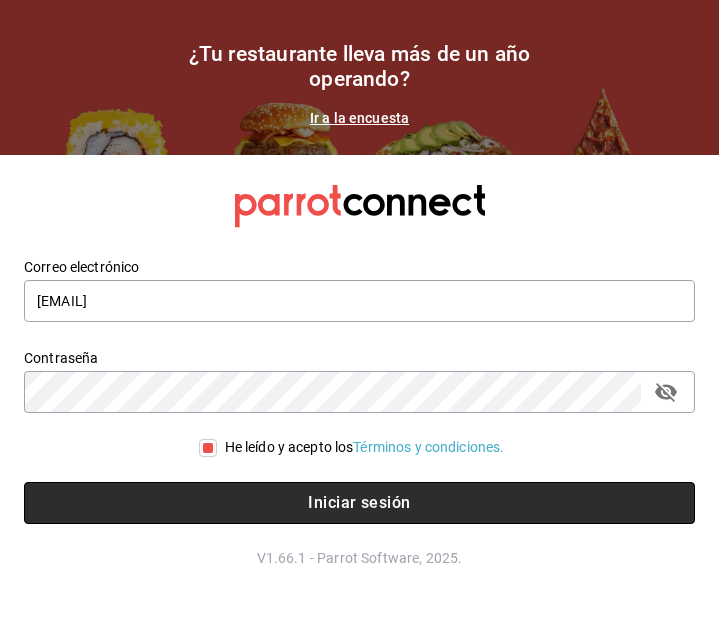 click on "Iniciar sesión" at bounding box center (359, 503) 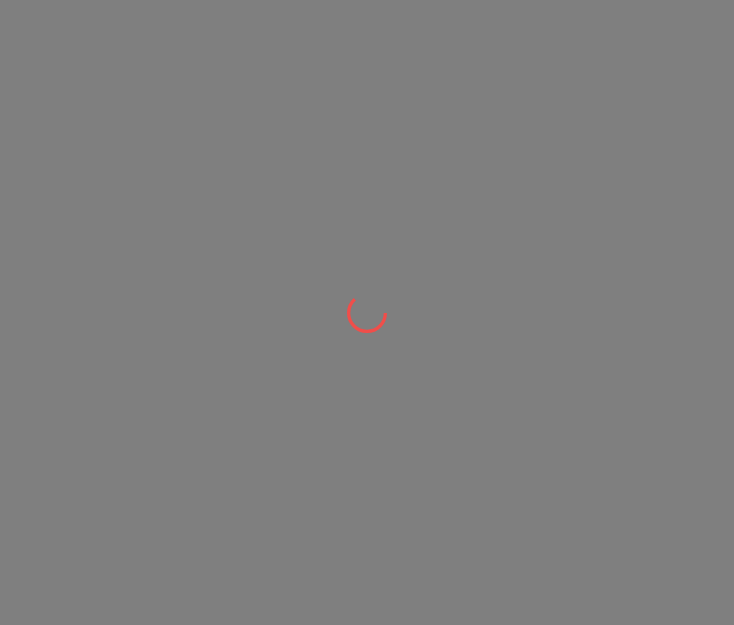 scroll, scrollTop: 0, scrollLeft: 0, axis: both 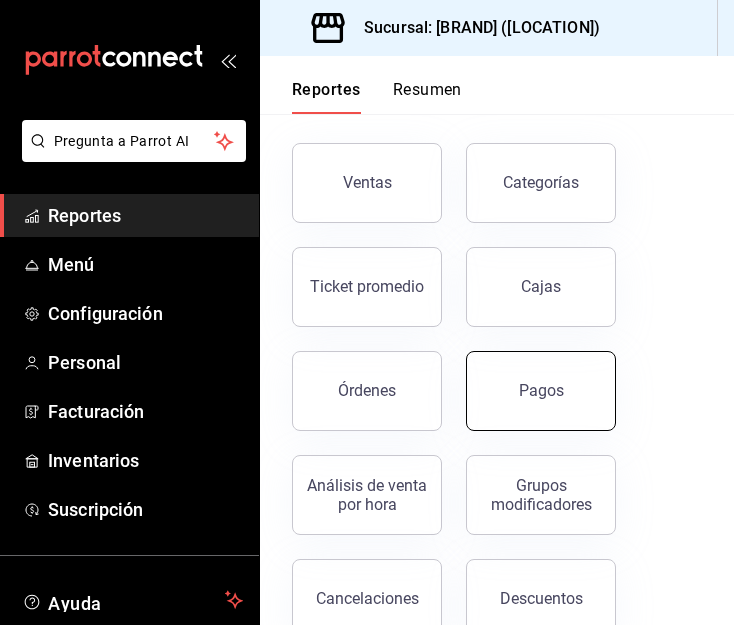 click on "Pagos" at bounding box center (541, 391) 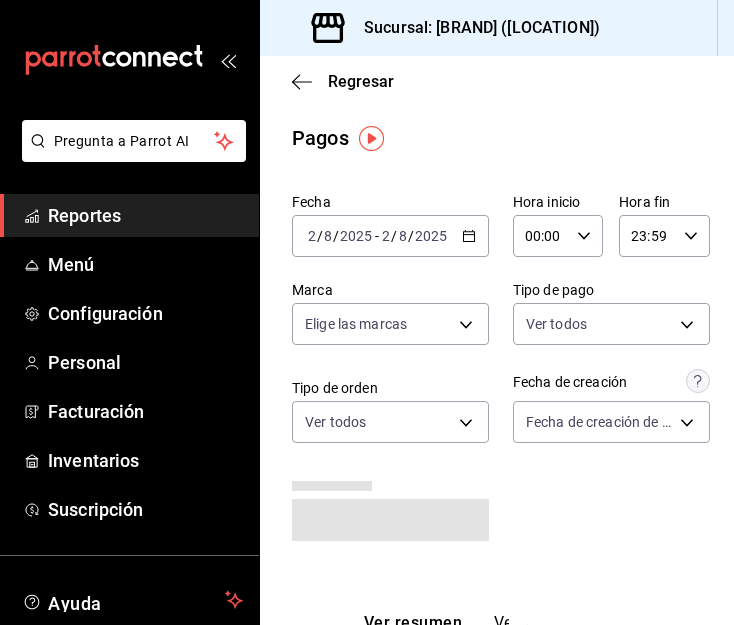 click on "Reportes" at bounding box center [145, 215] 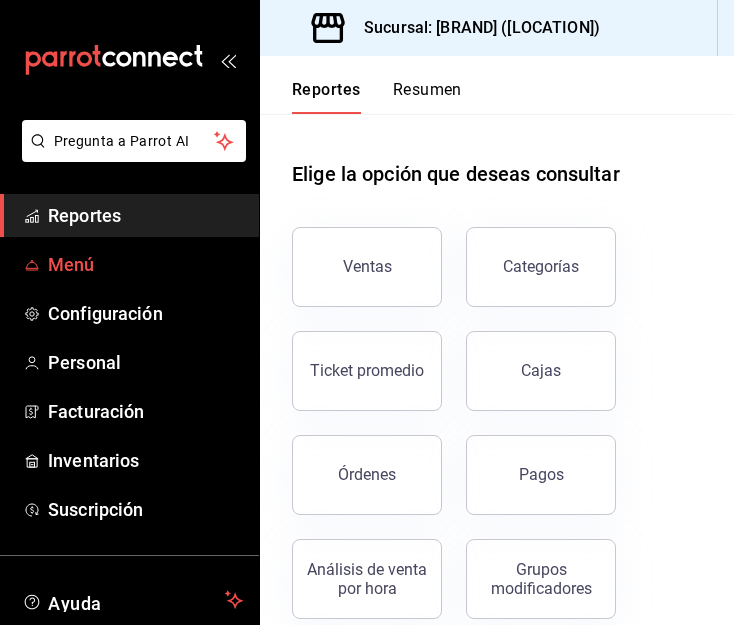 click on "Menú" at bounding box center (145, 264) 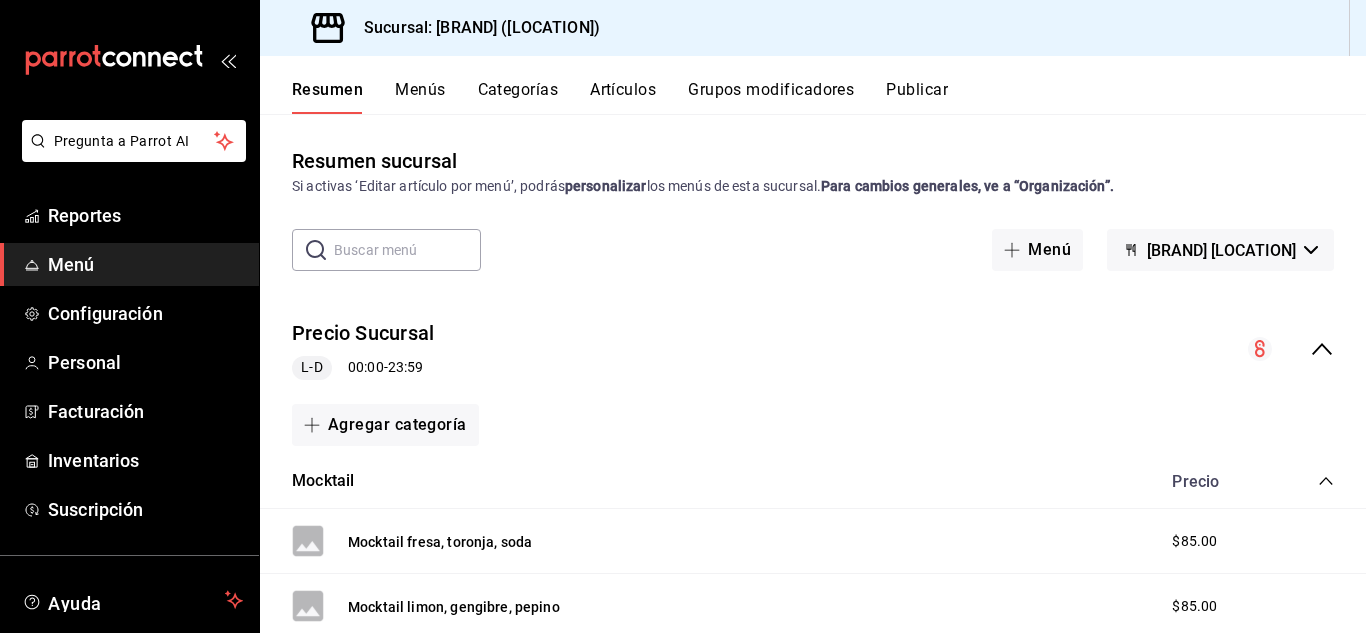 click on "Artículos" at bounding box center (623, 97) 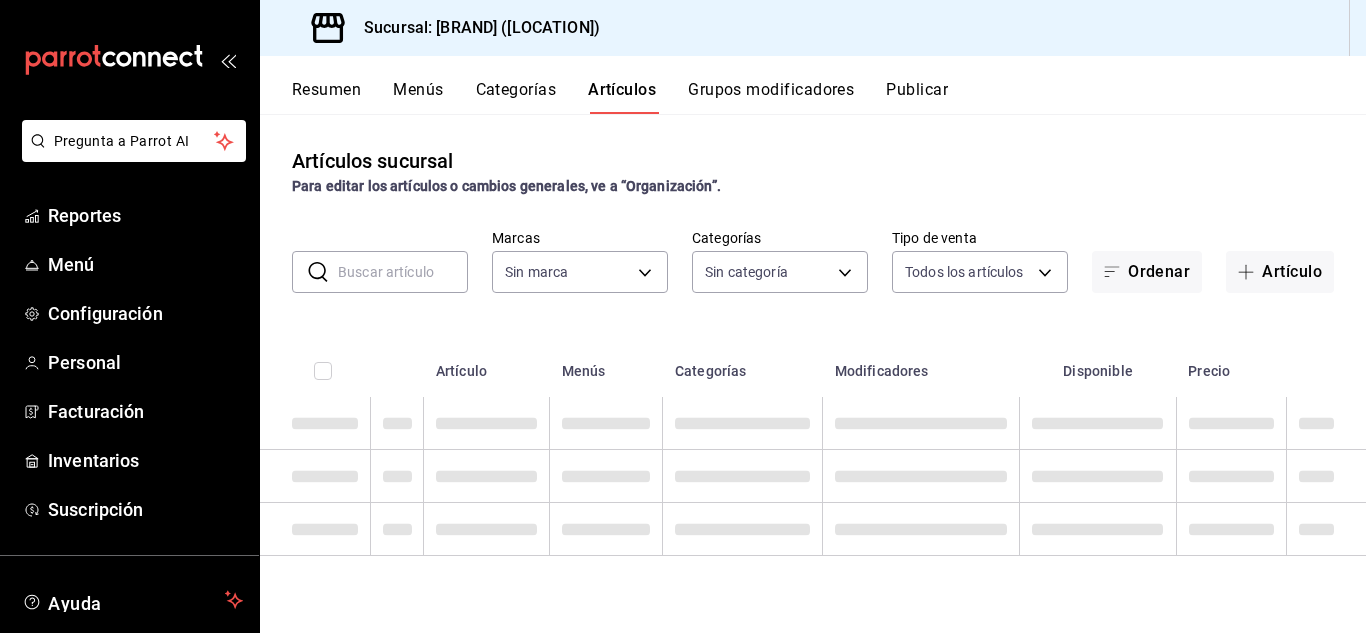 type on "[UUID]" 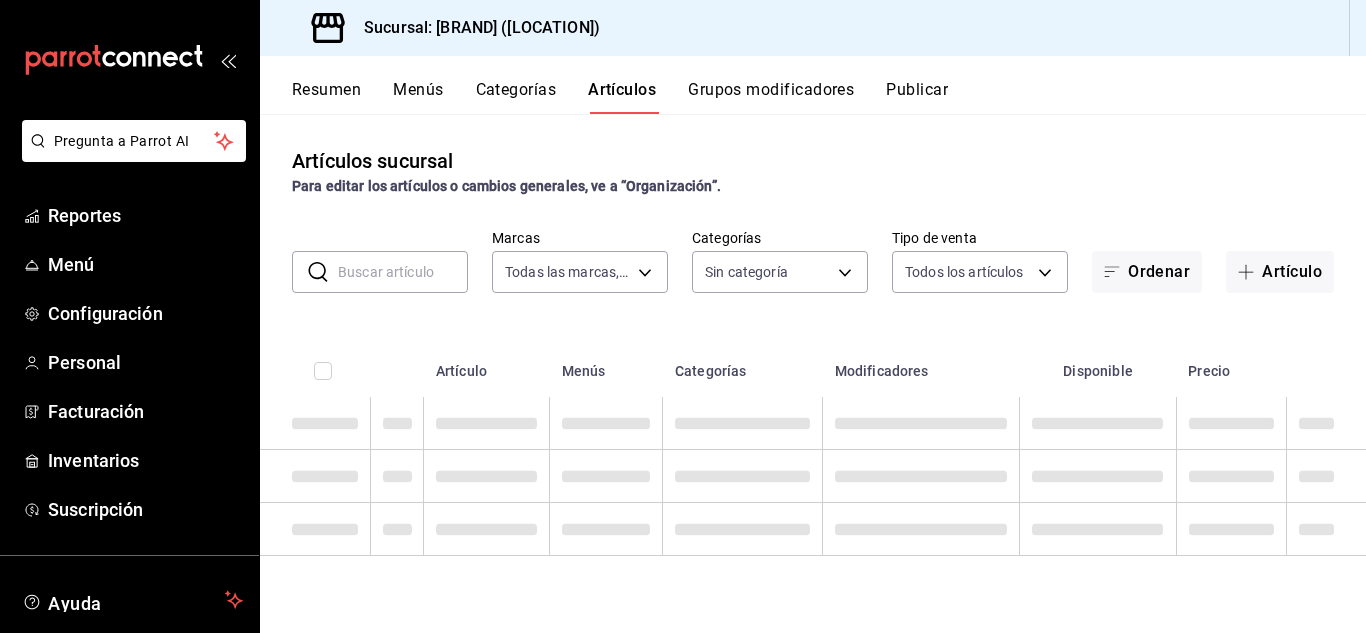 type on "[UUID_LIST]" 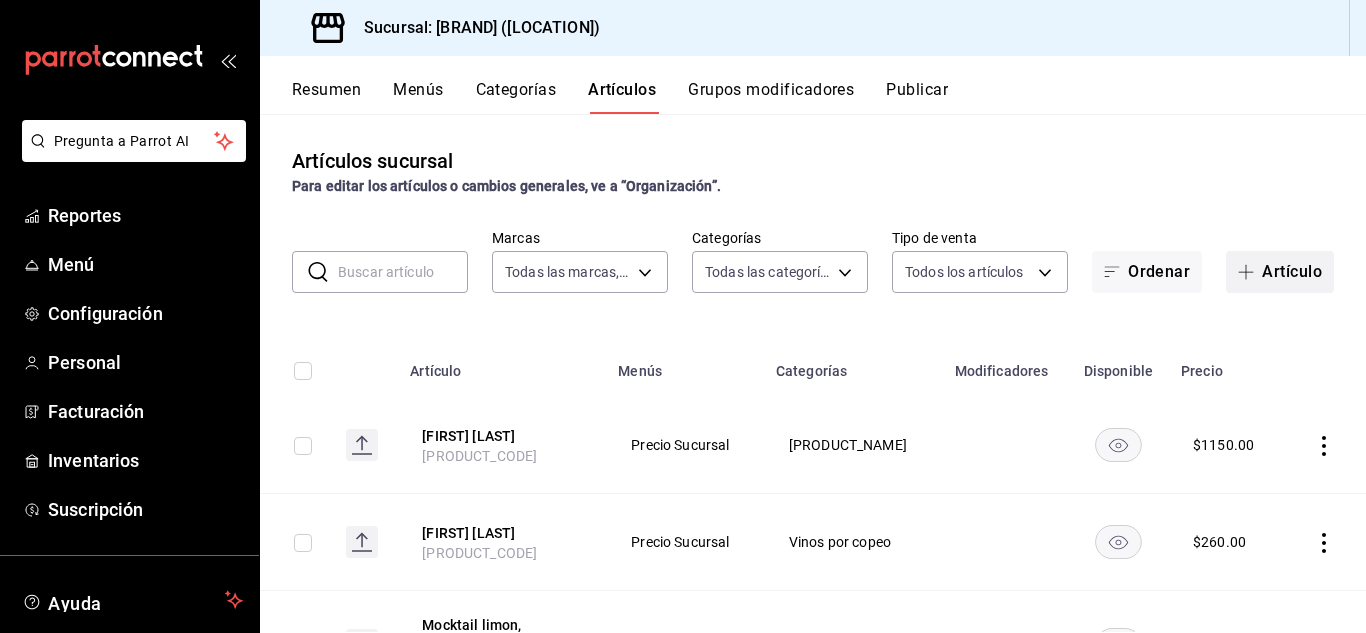 click on "Artículo" at bounding box center (1280, 272) 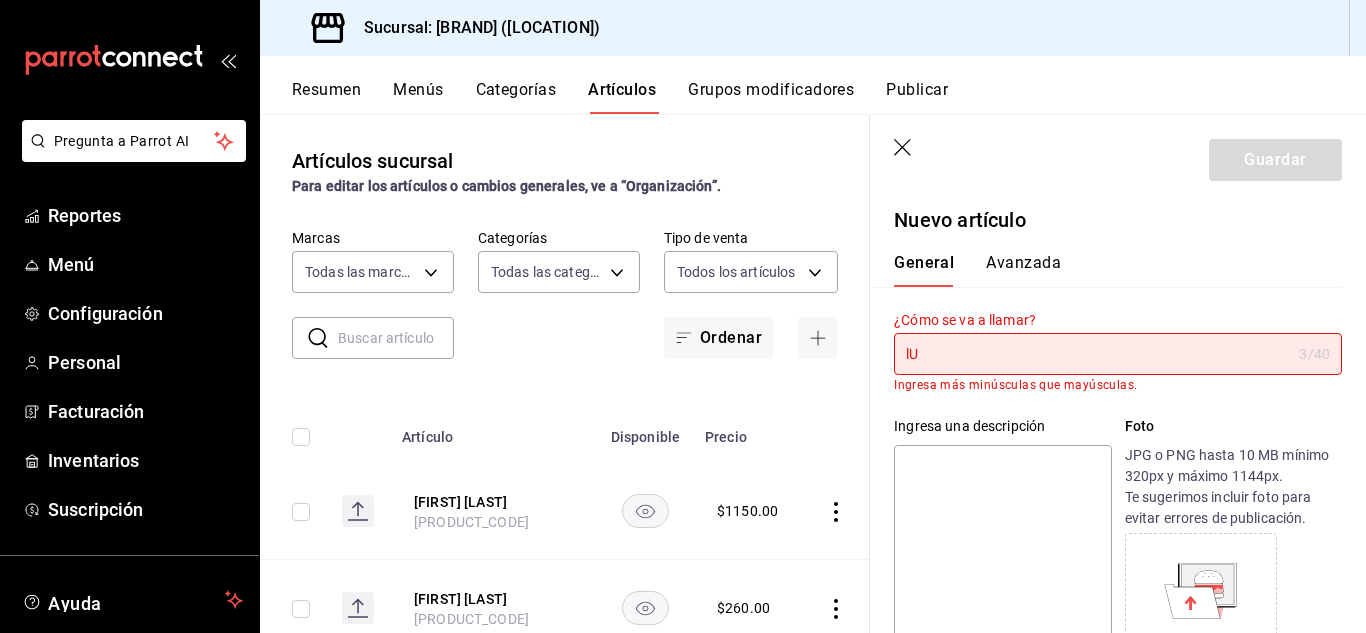 type on "l" 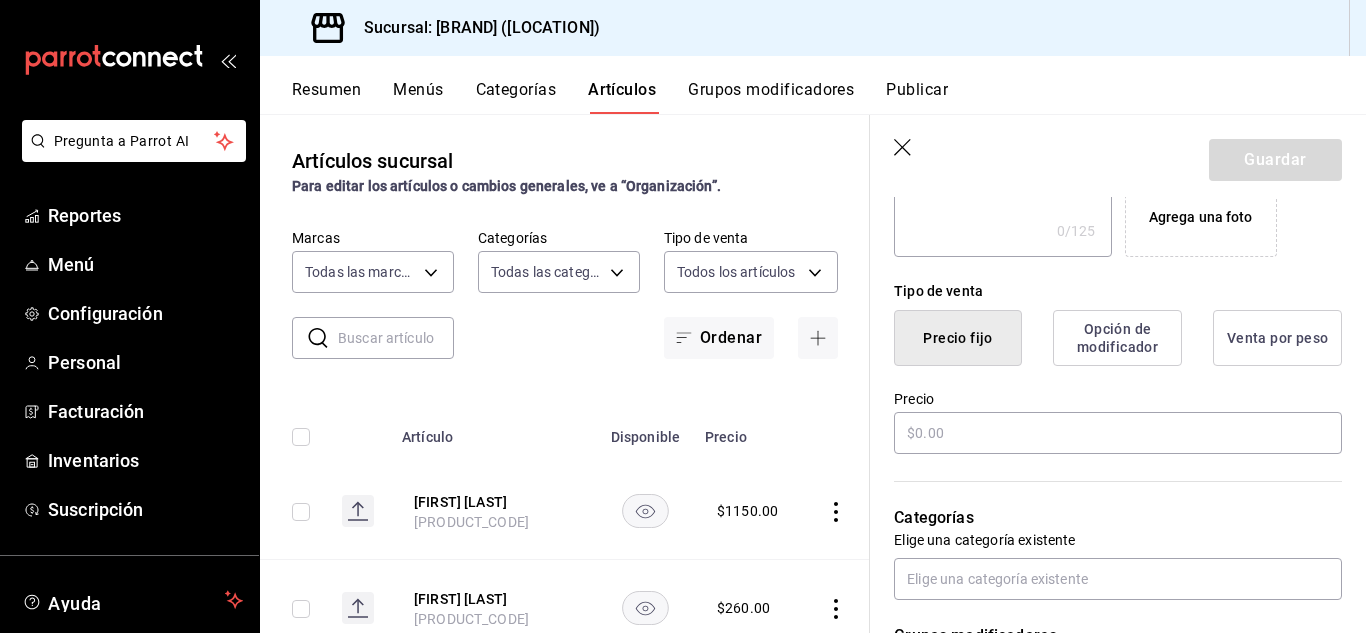 scroll, scrollTop: 412, scrollLeft: 0, axis: vertical 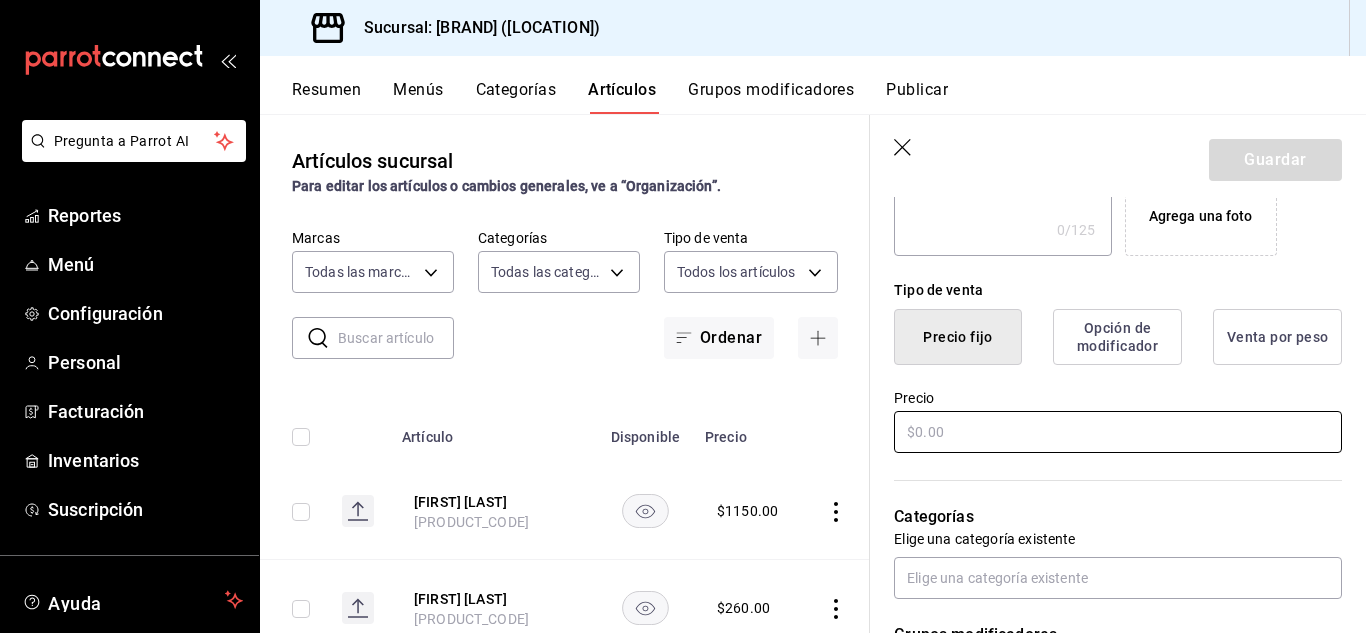 type on "Les promesses" 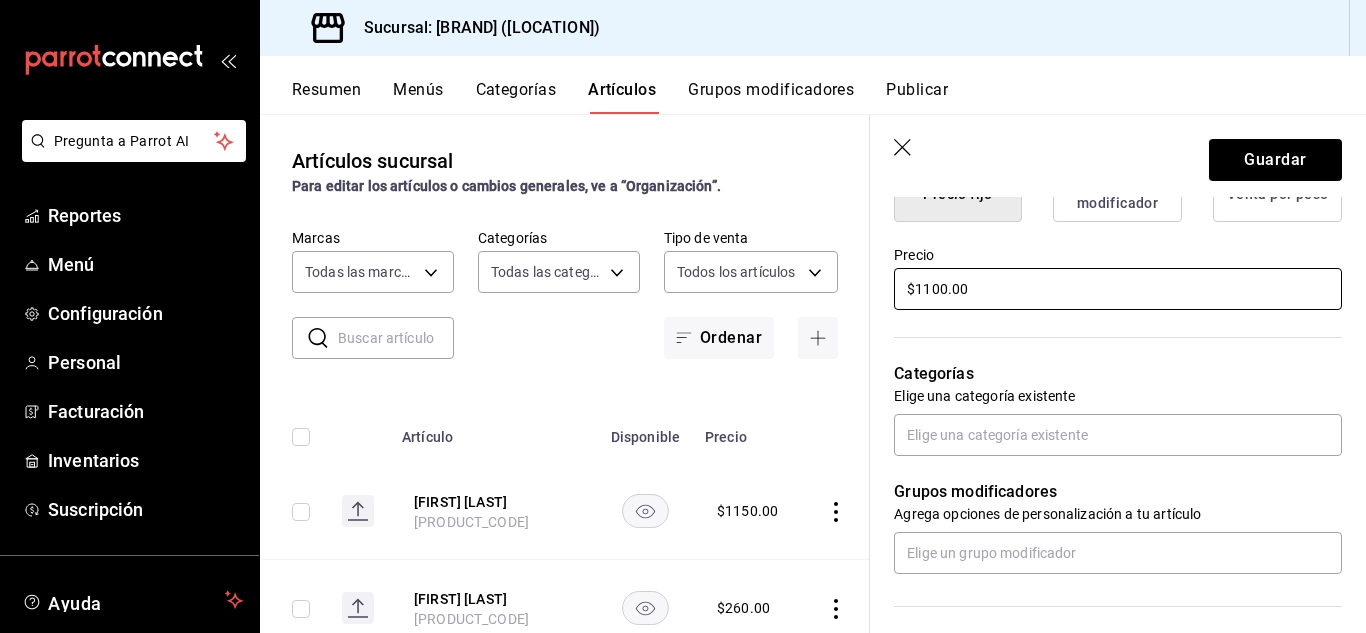 scroll, scrollTop: 557, scrollLeft: 0, axis: vertical 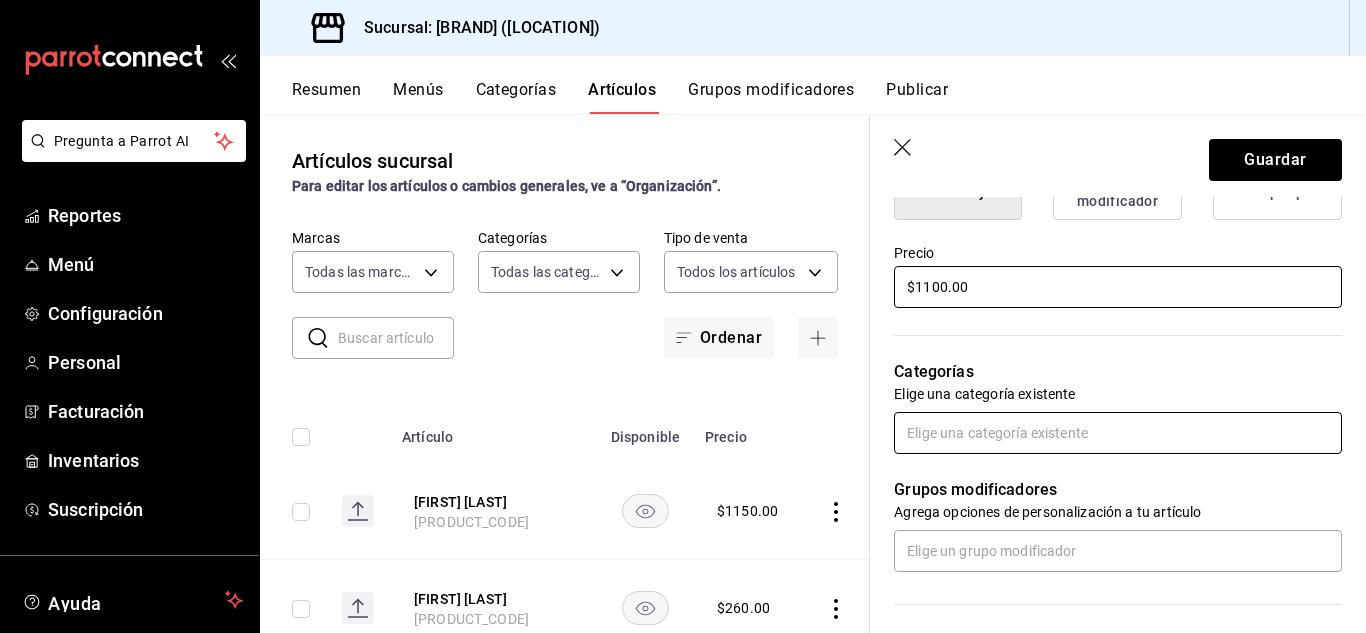 type on "$1100.00" 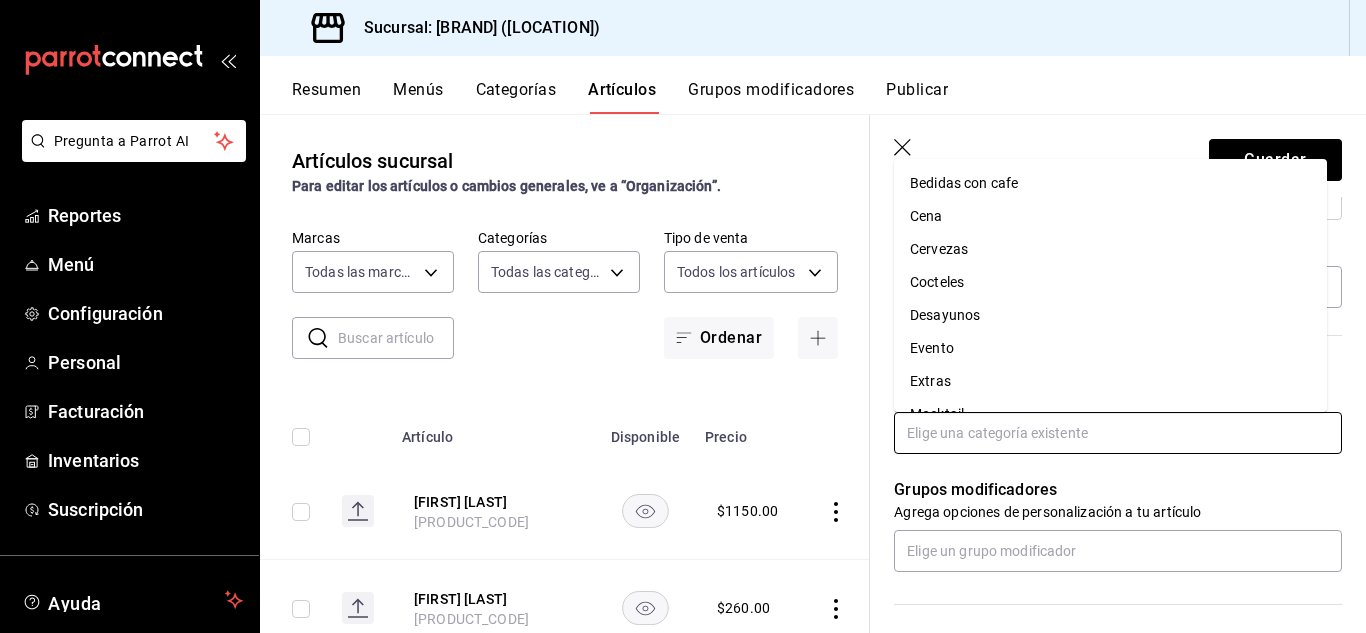 click at bounding box center [1118, 433] 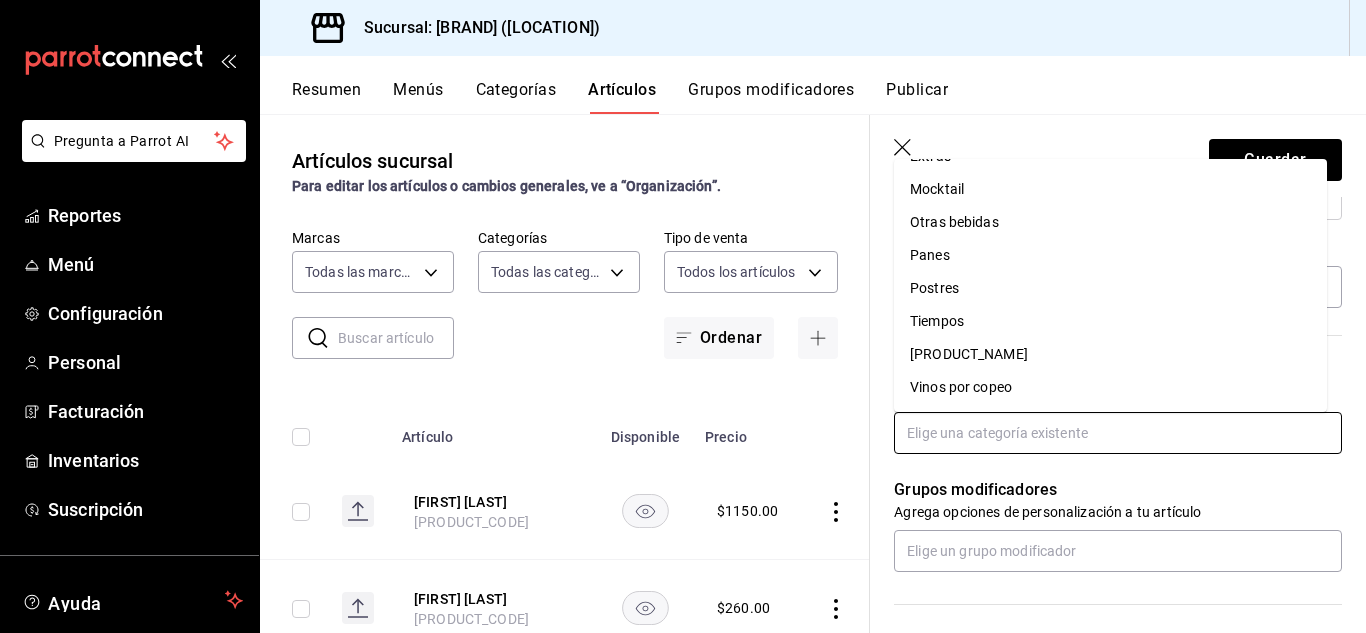 click on "[PRODUCT_NAME]" at bounding box center (1110, 354) 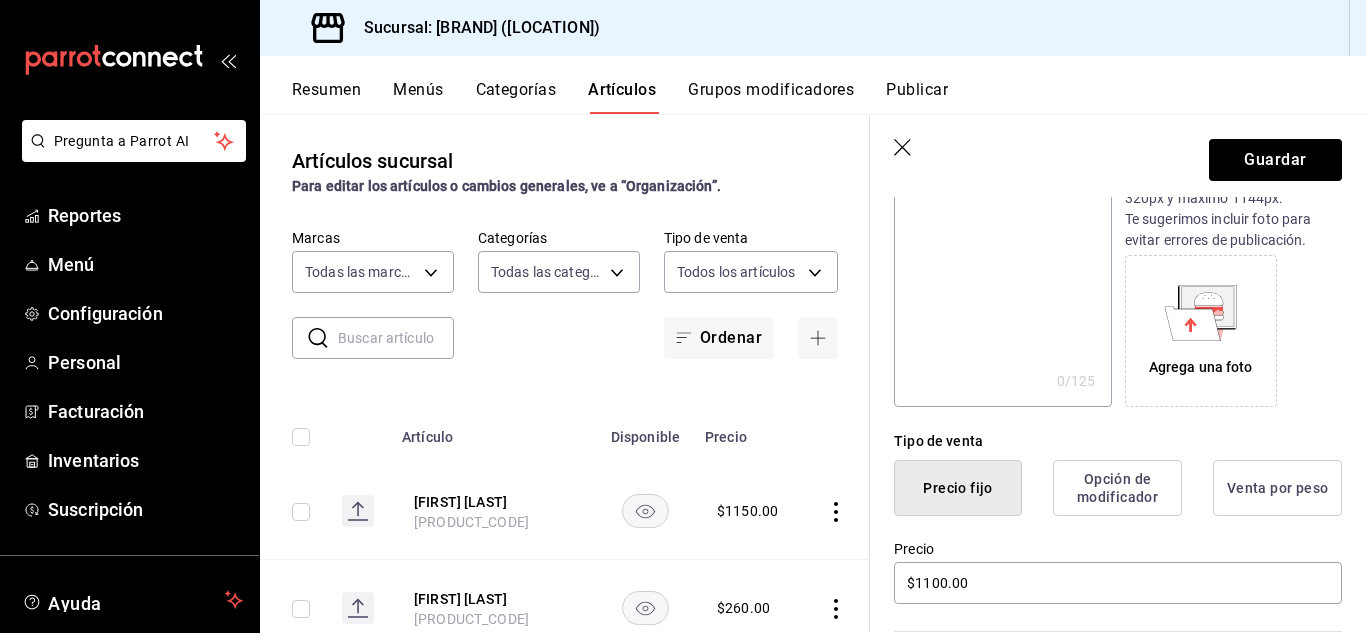 scroll, scrollTop: 0, scrollLeft: 0, axis: both 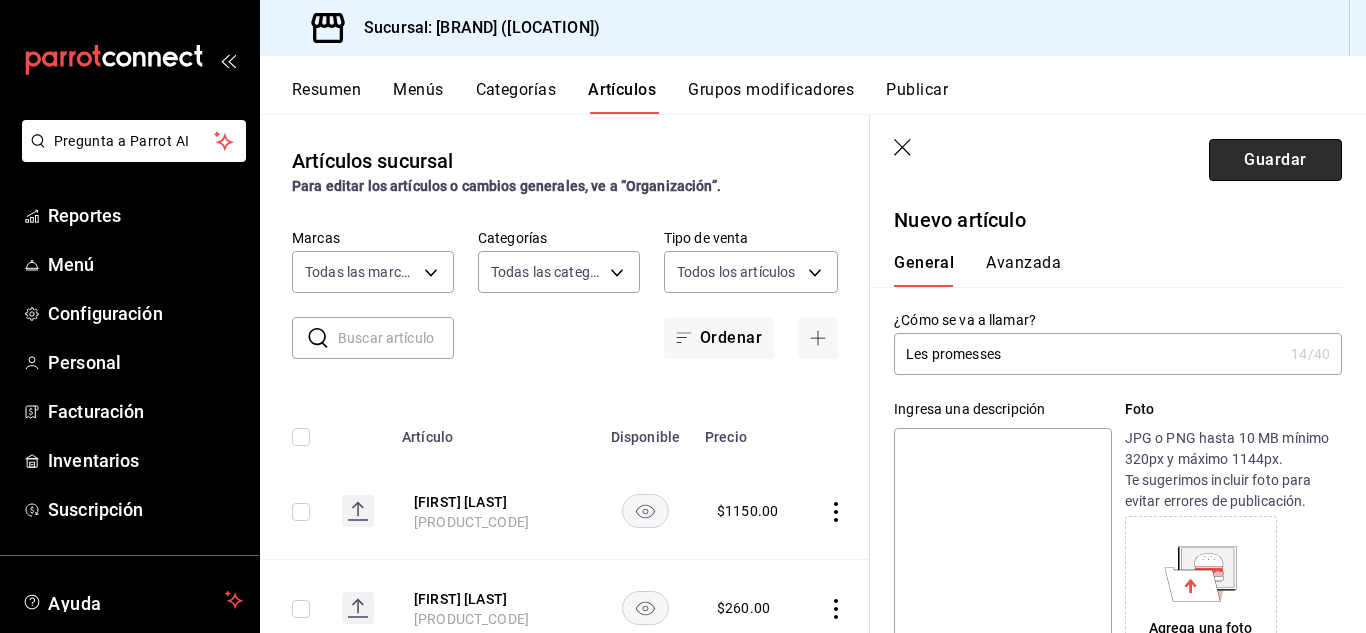 click on "Guardar" at bounding box center (1275, 160) 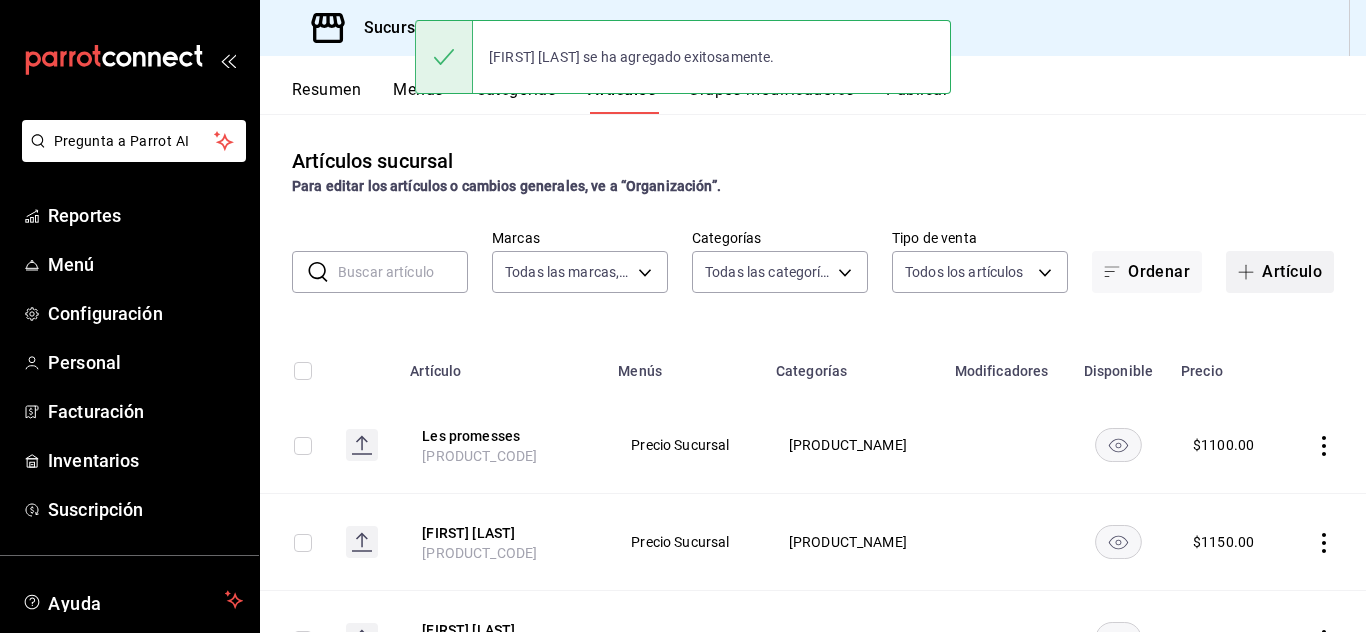 click on "Artículo" at bounding box center [1280, 272] 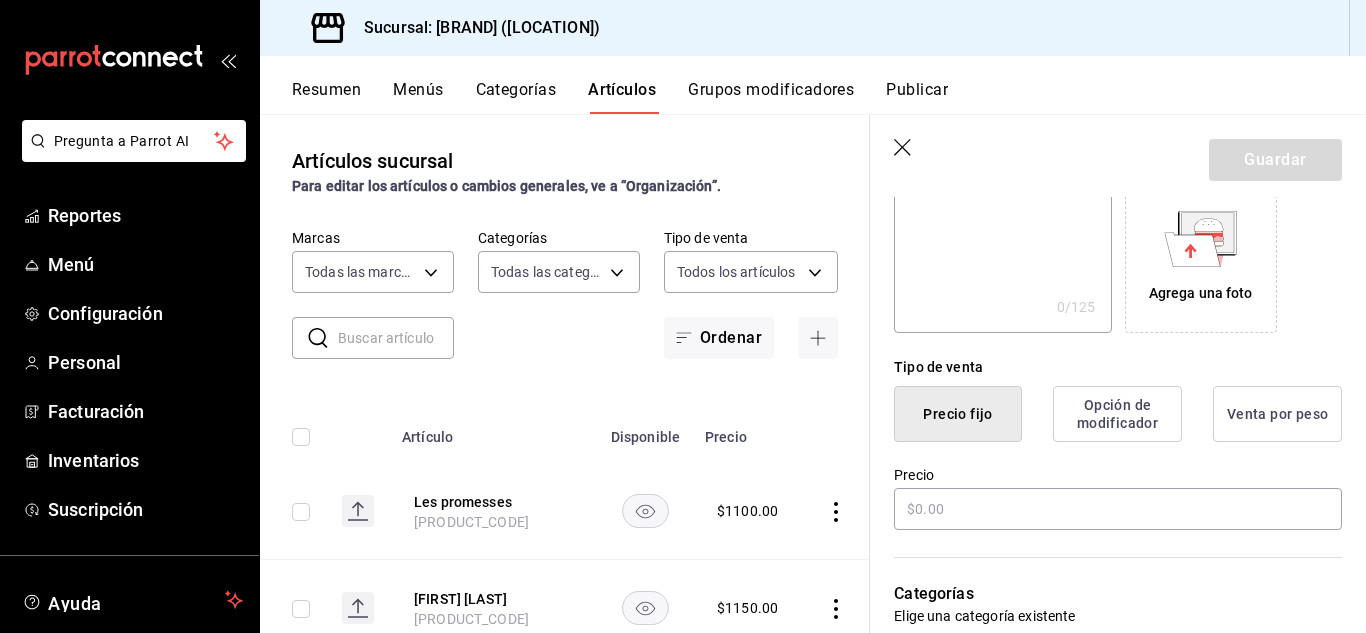 scroll, scrollTop: 336, scrollLeft: 0, axis: vertical 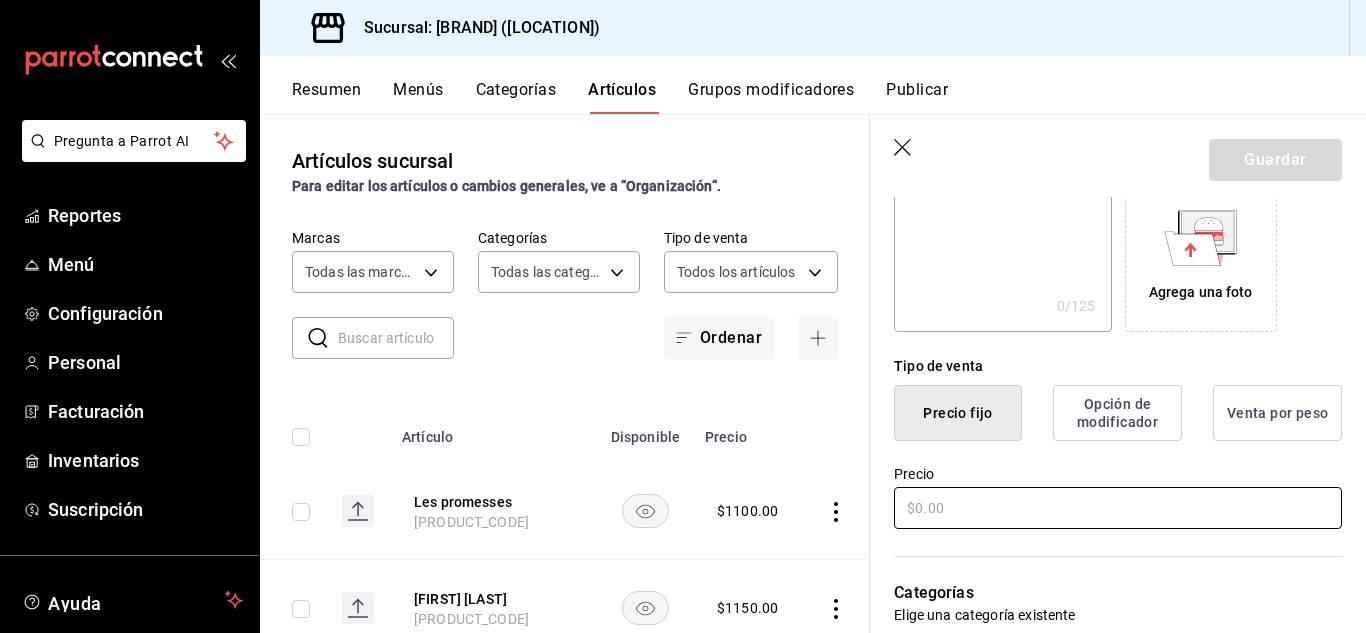 type on "Les promesses" 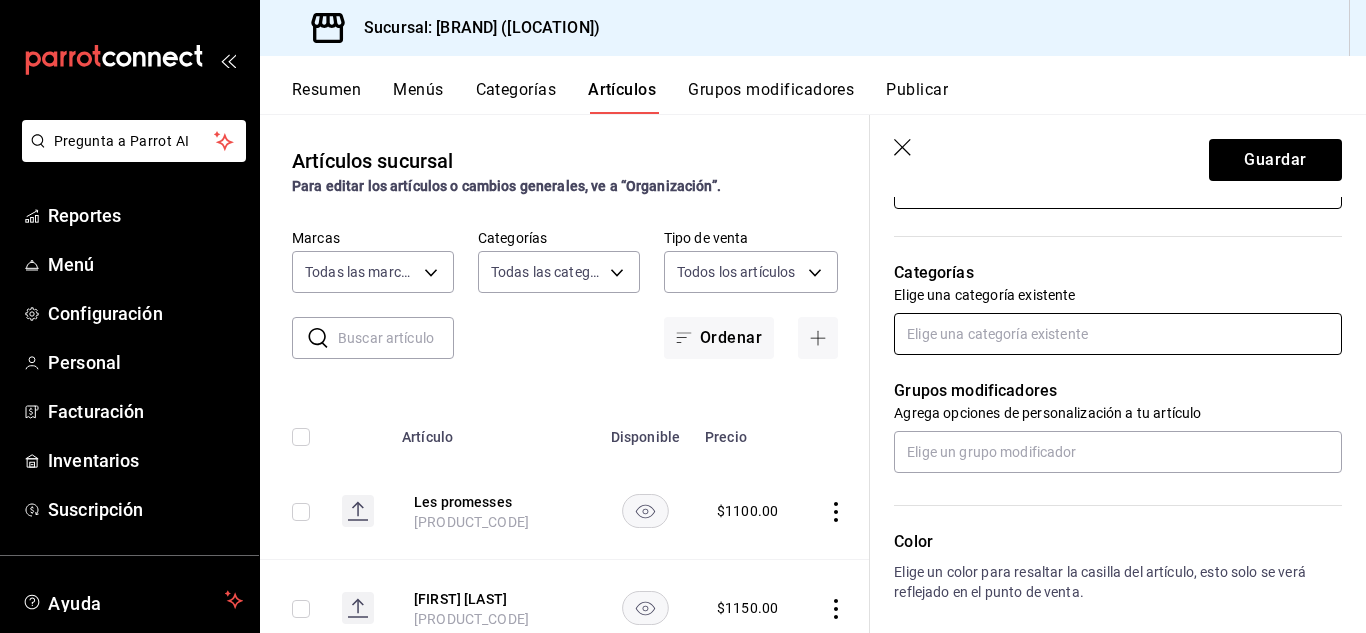 scroll, scrollTop: 655, scrollLeft: 0, axis: vertical 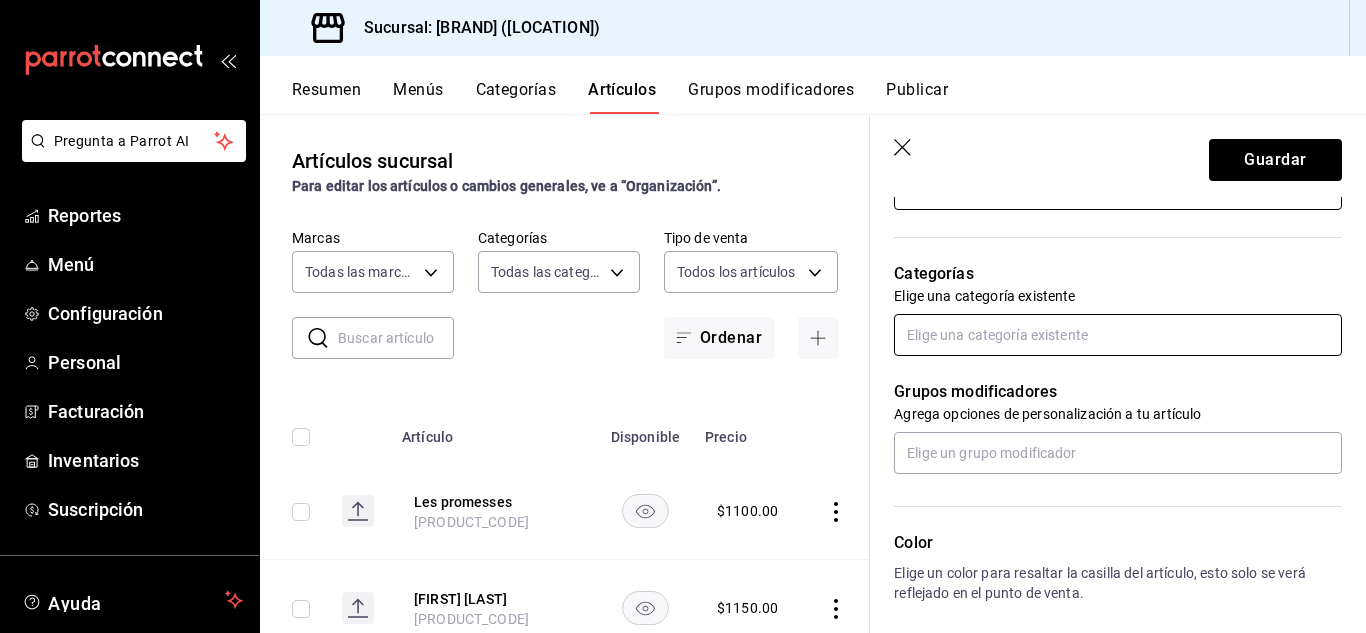 type on "$240.00" 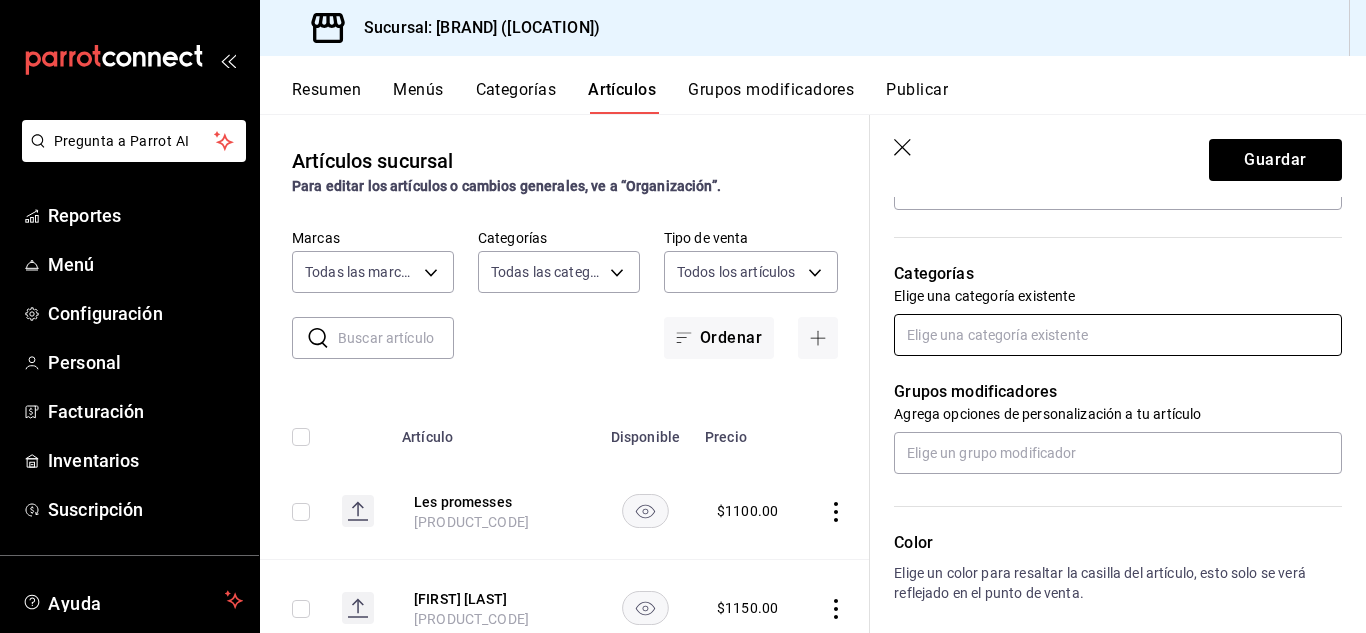 click at bounding box center (1118, 335) 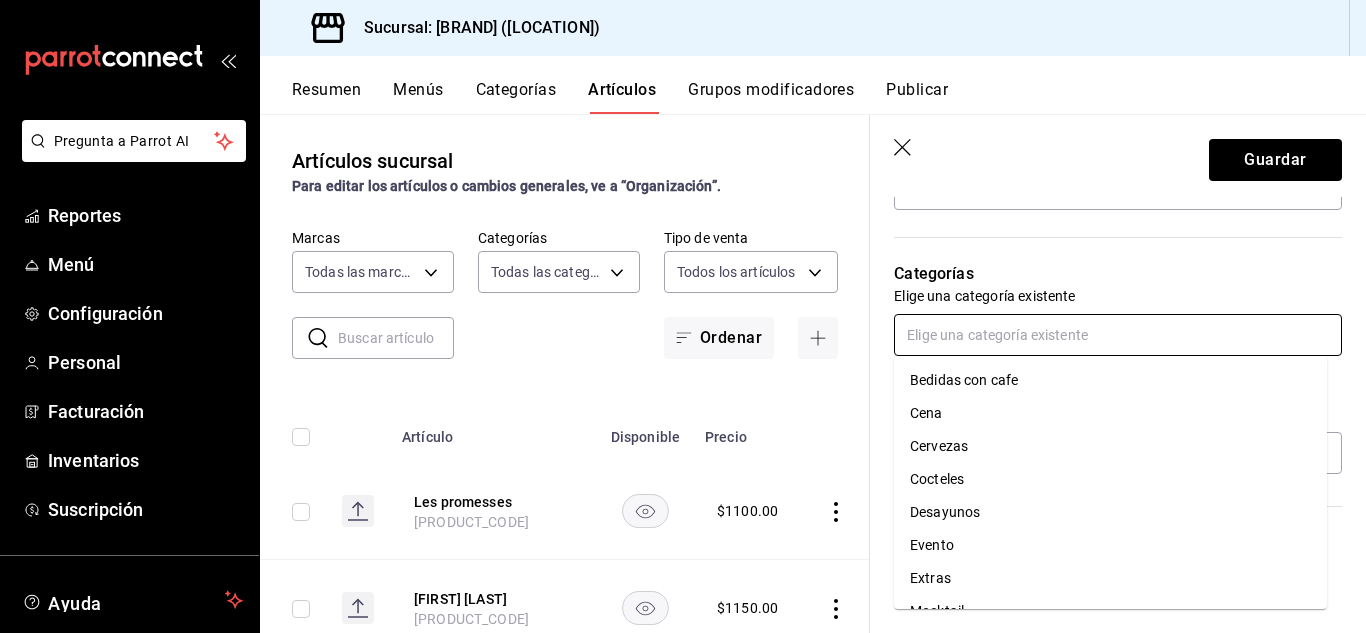 scroll, scrollTop: 225, scrollLeft: 0, axis: vertical 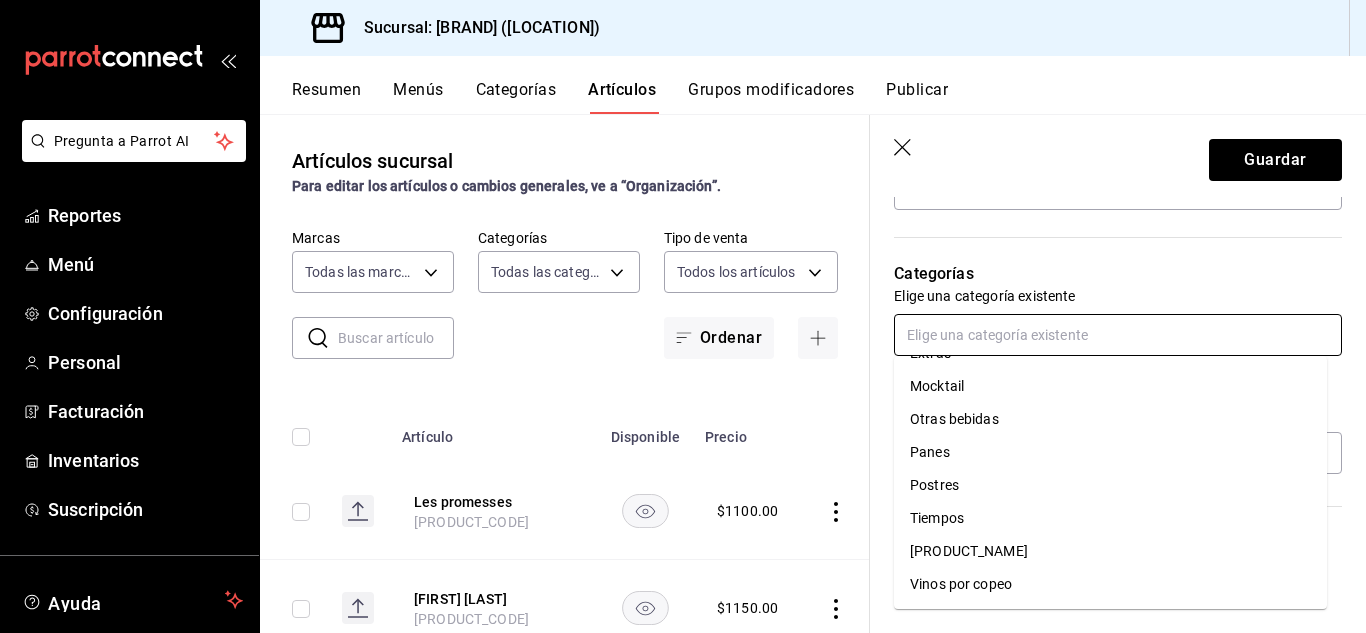 click on "Vinos por copeo" at bounding box center [1110, 584] 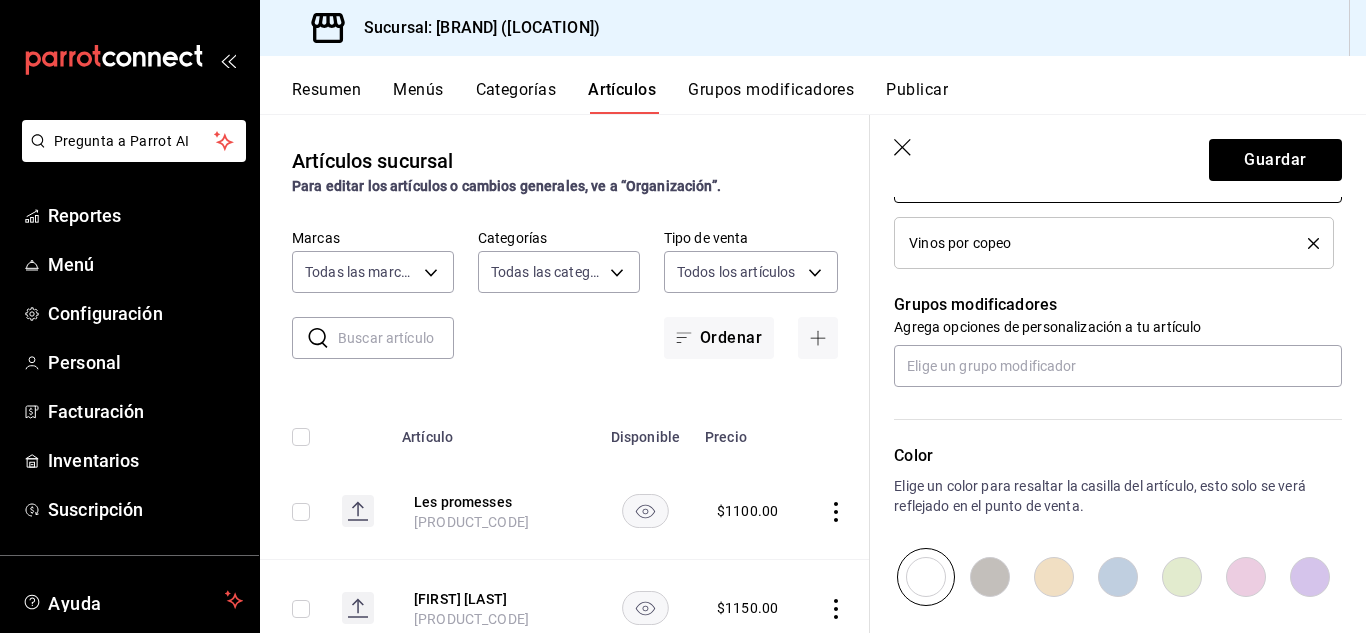 scroll, scrollTop: 813, scrollLeft: 0, axis: vertical 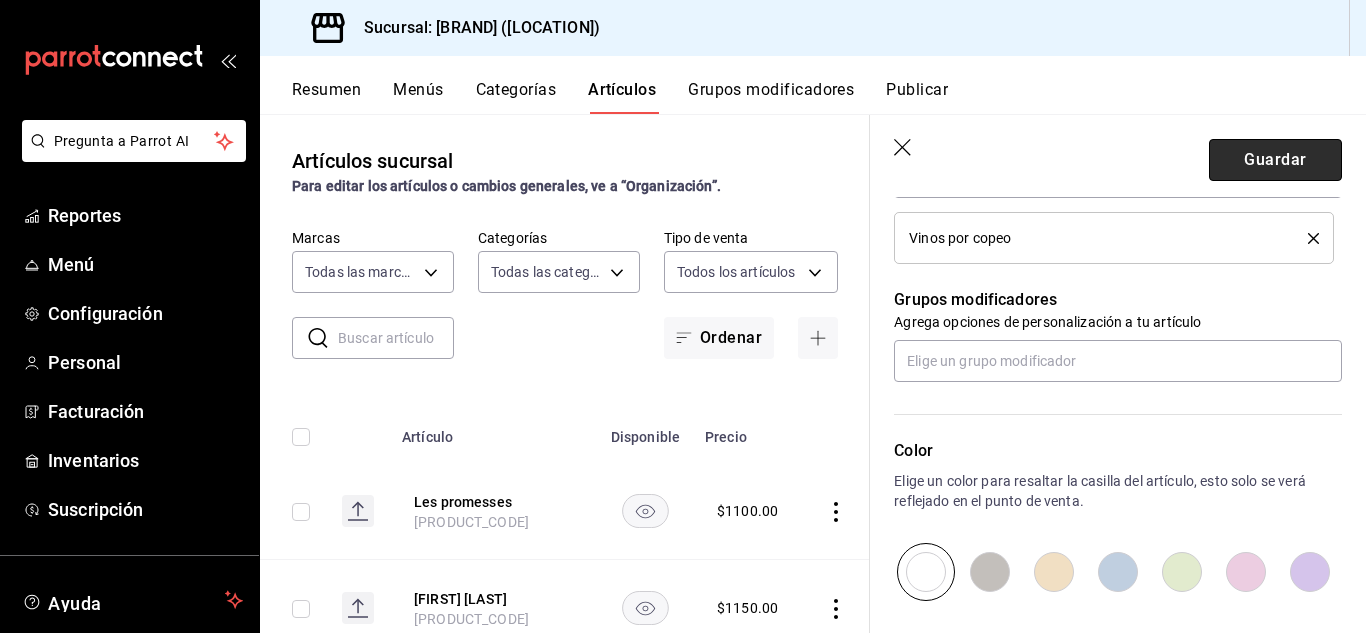 click on "Guardar" at bounding box center [1275, 160] 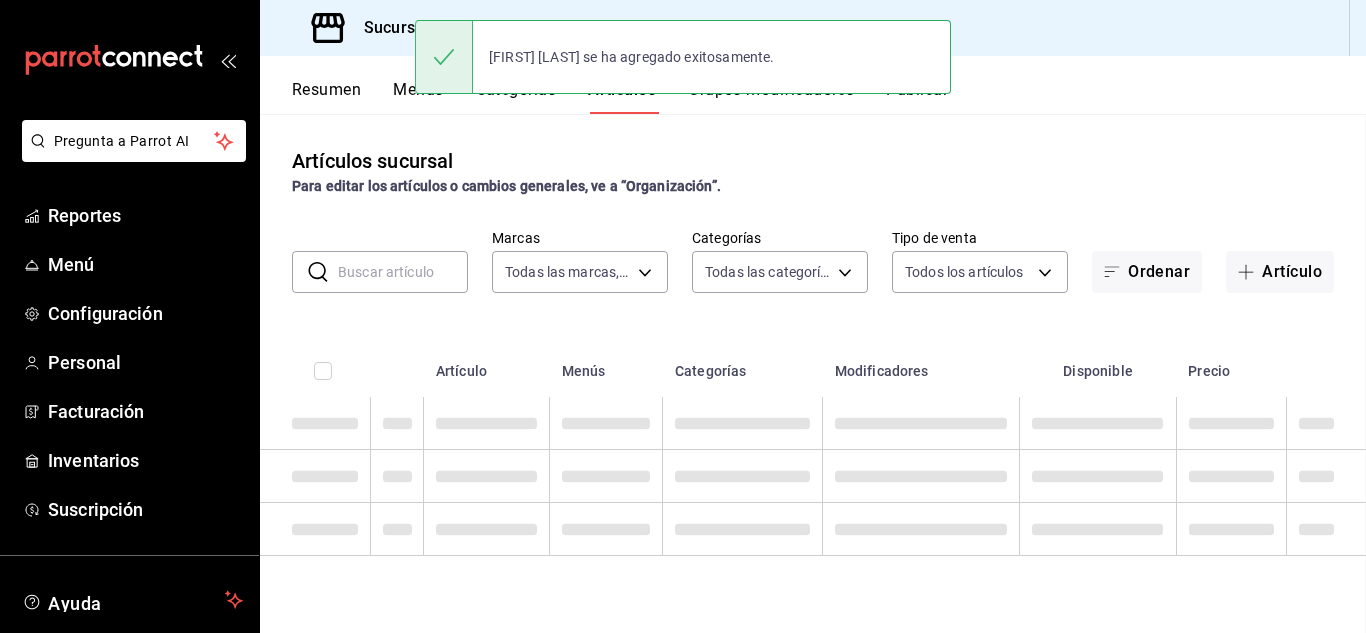 scroll, scrollTop: 0, scrollLeft: 0, axis: both 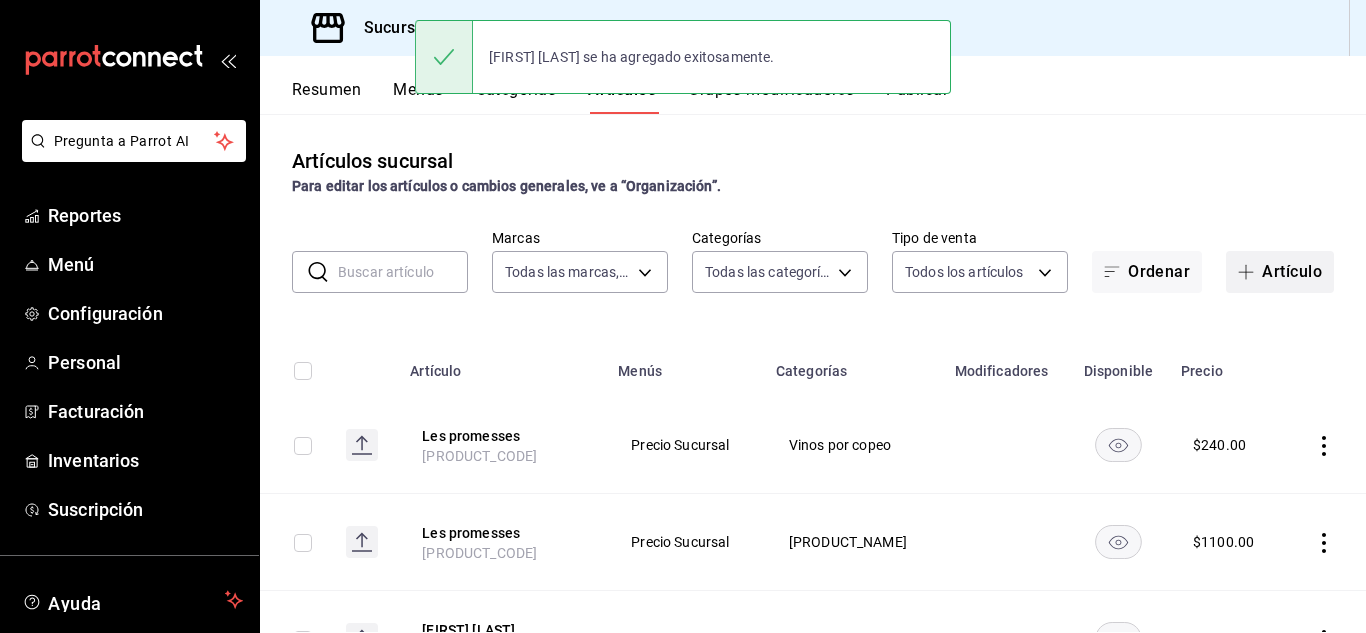 click on "Artículo" at bounding box center [1280, 272] 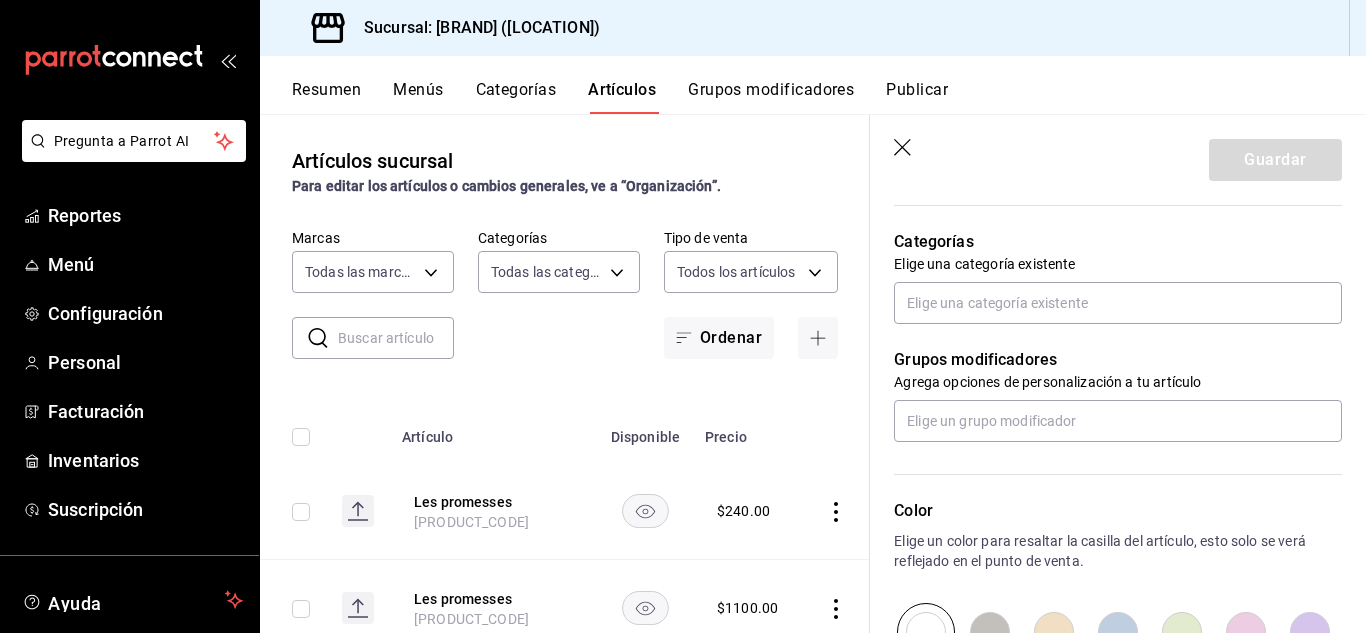 scroll, scrollTop: 709, scrollLeft: 0, axis: vertical 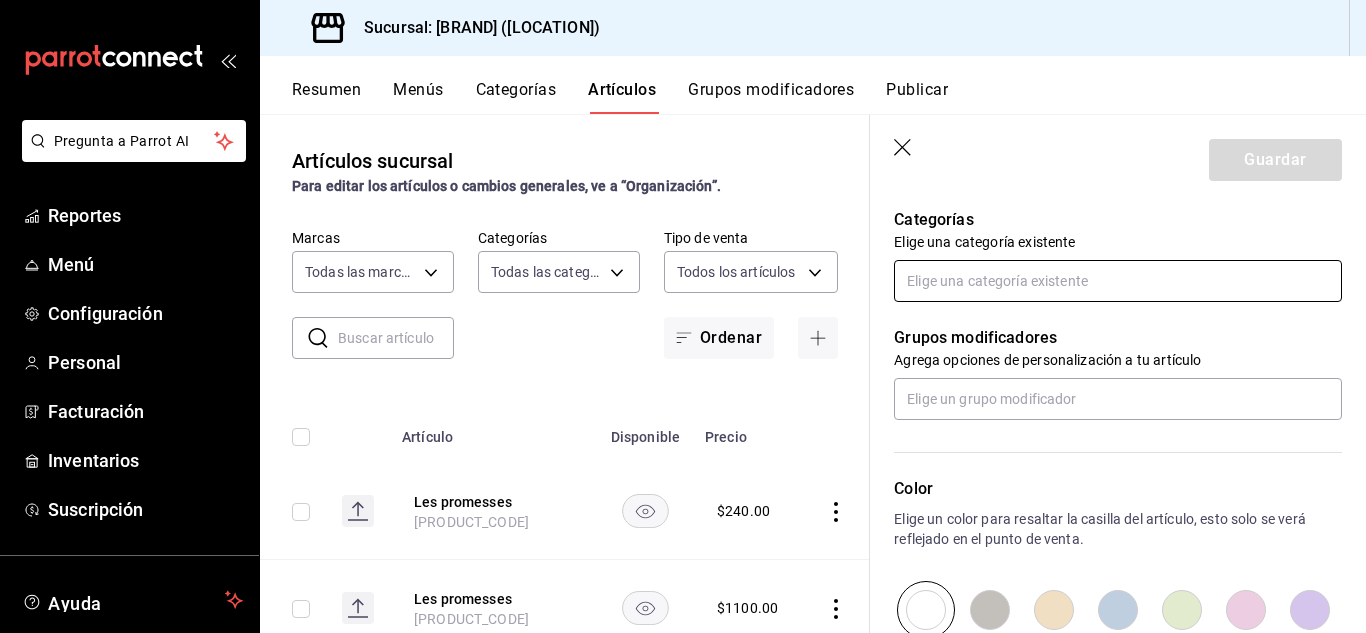 type on "[FIRST]" 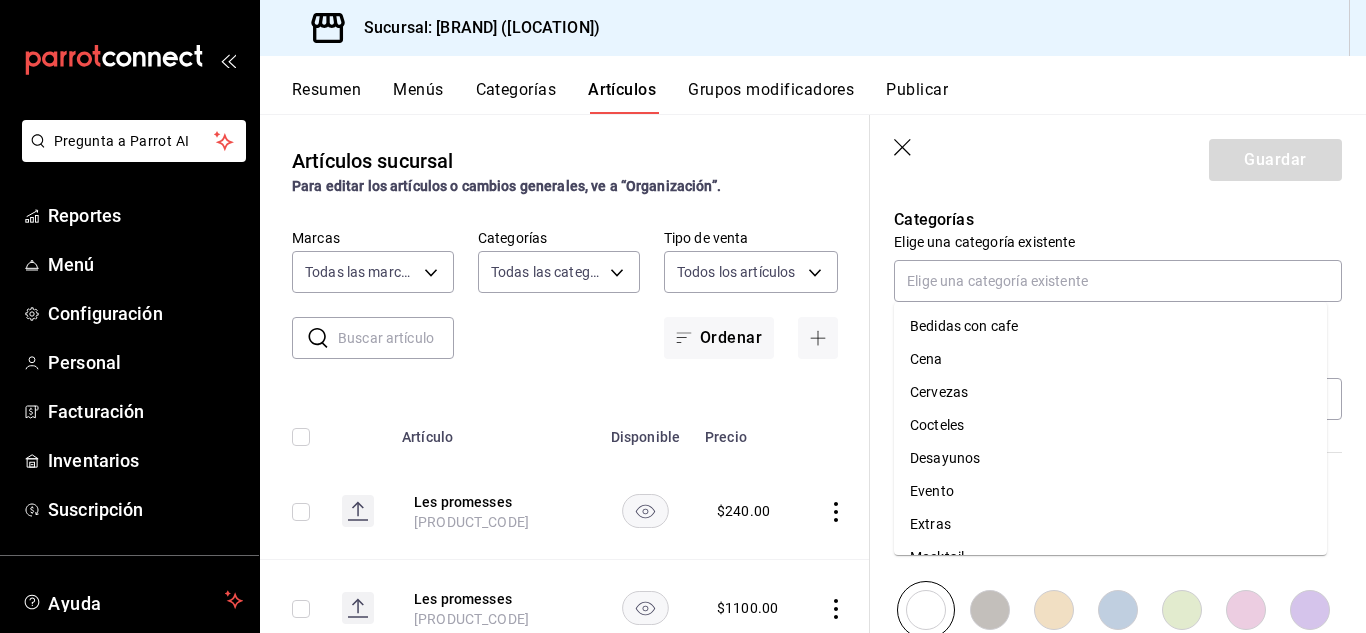 click on "Elige una categoría existente" at bounding box center [1118, 242] 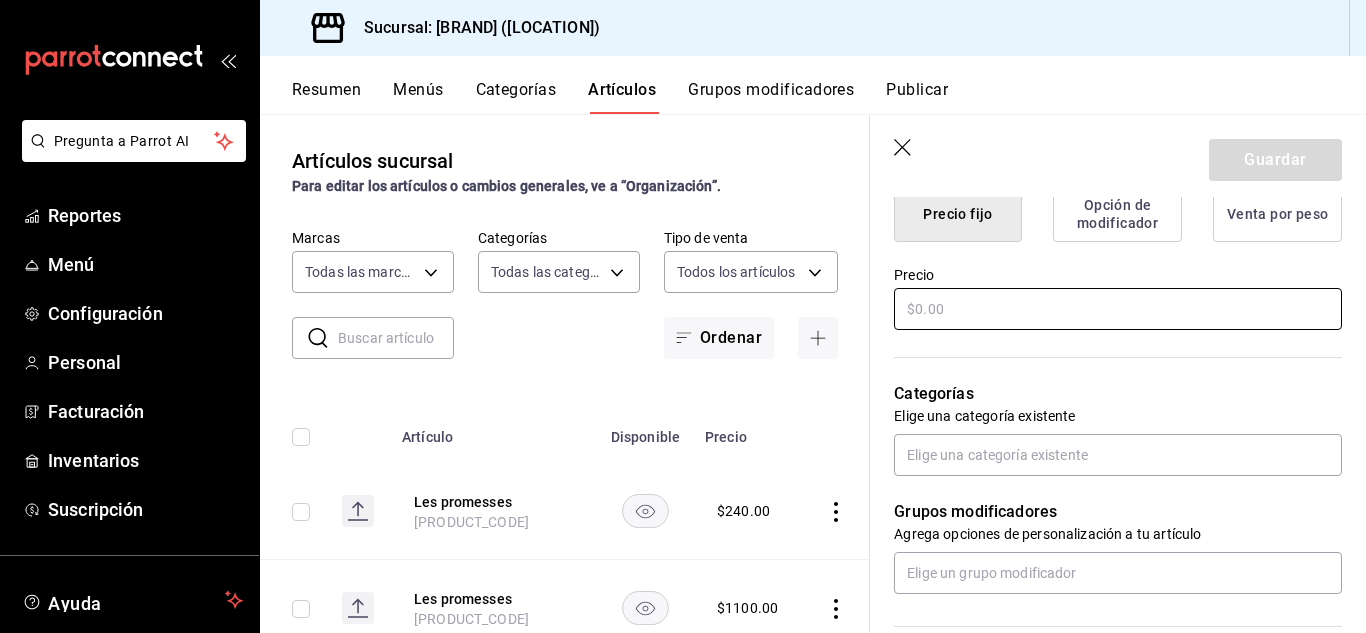 scroll, scrollTop: 534, scrollLeft: 0, axis: vertical 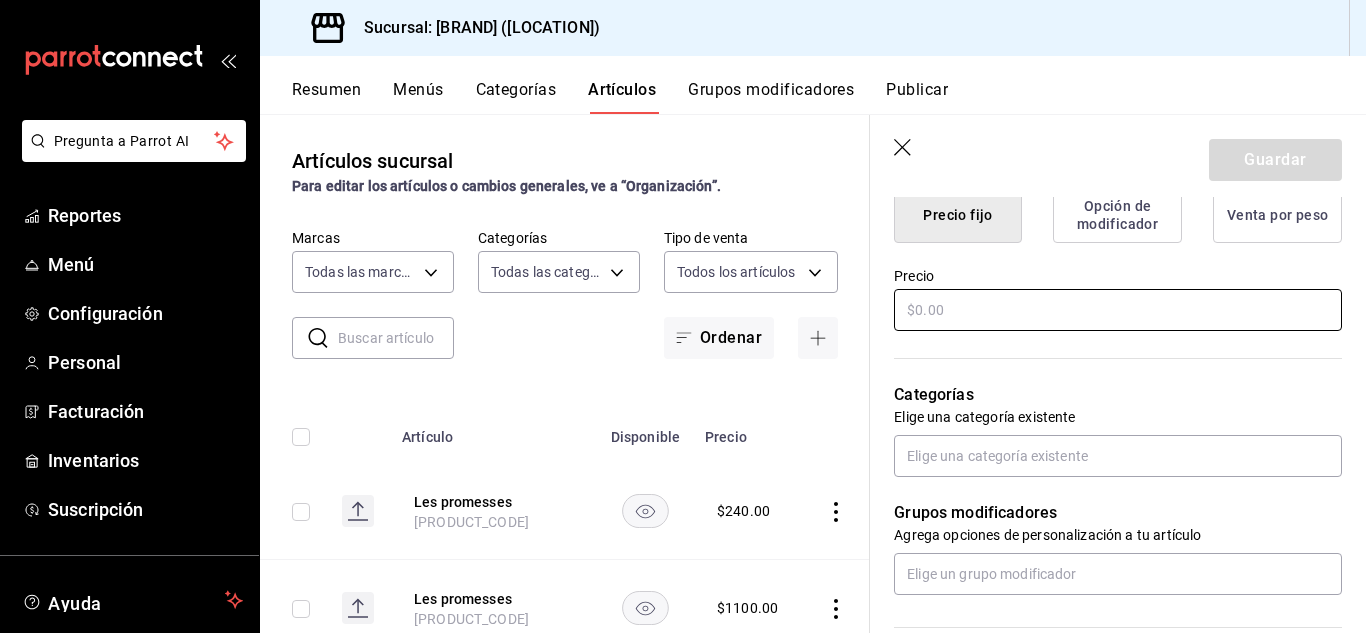 click at bounding box center (1118, 310) 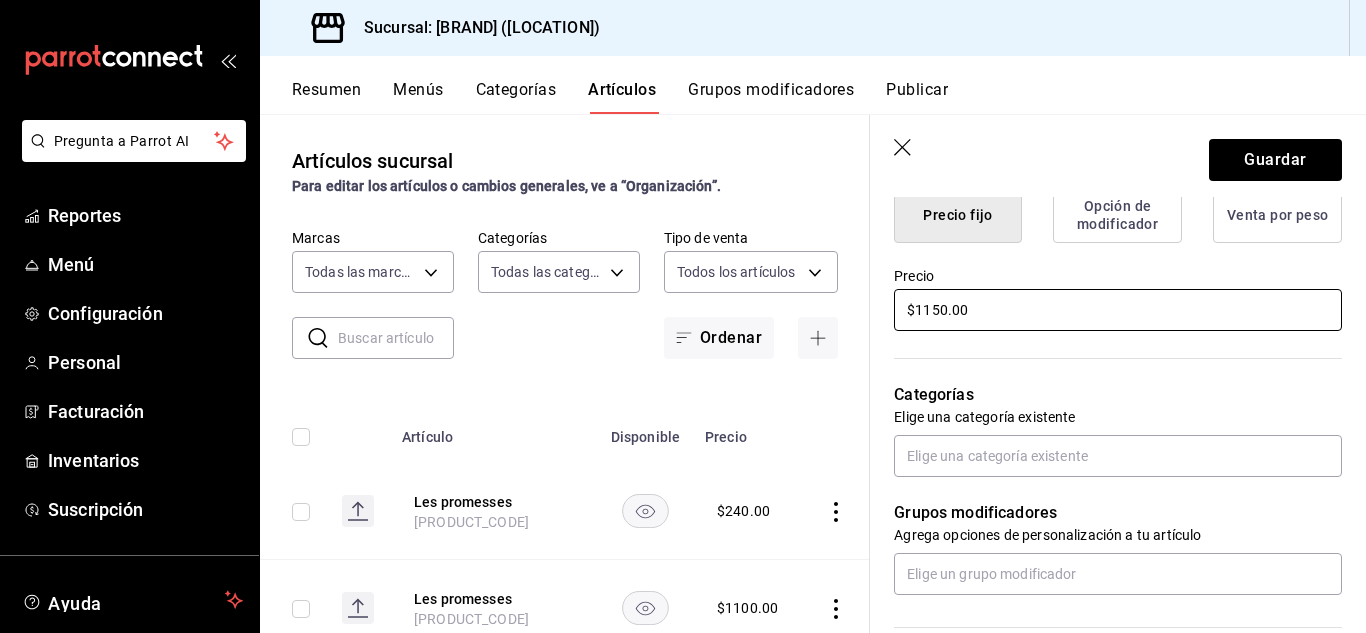 type on "$1150.00" 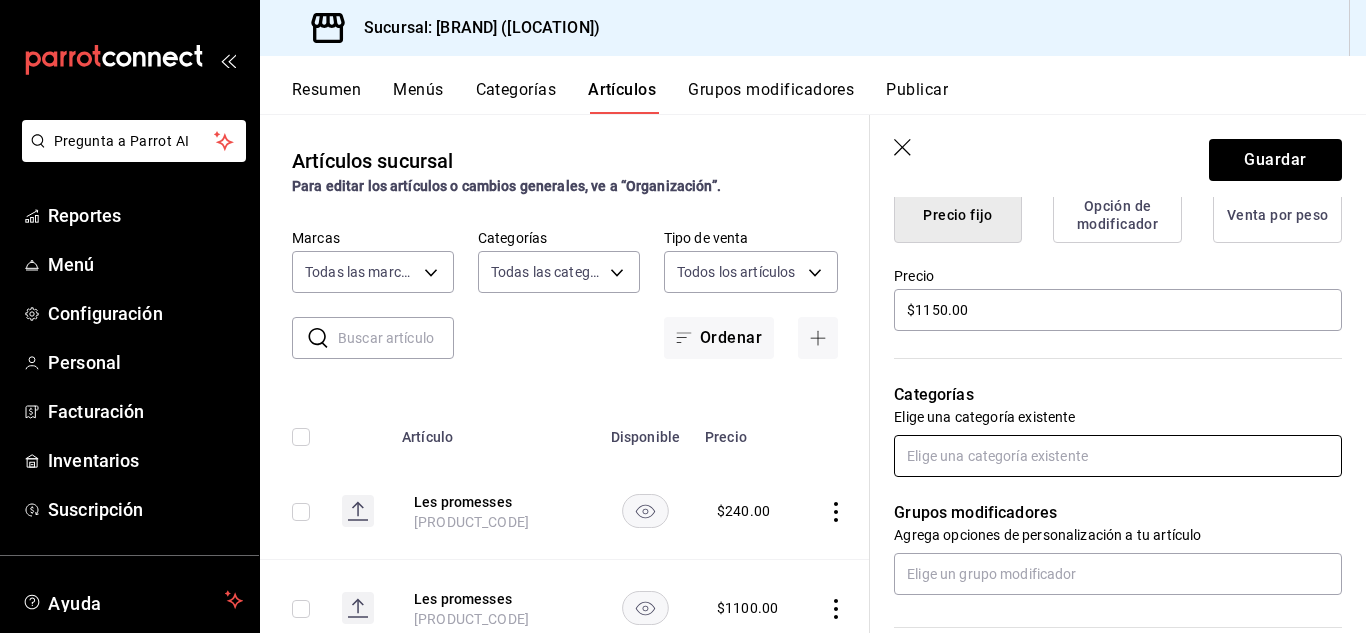 scroll, scrollTop: 594, scrollLeft: 0, axis: vertical 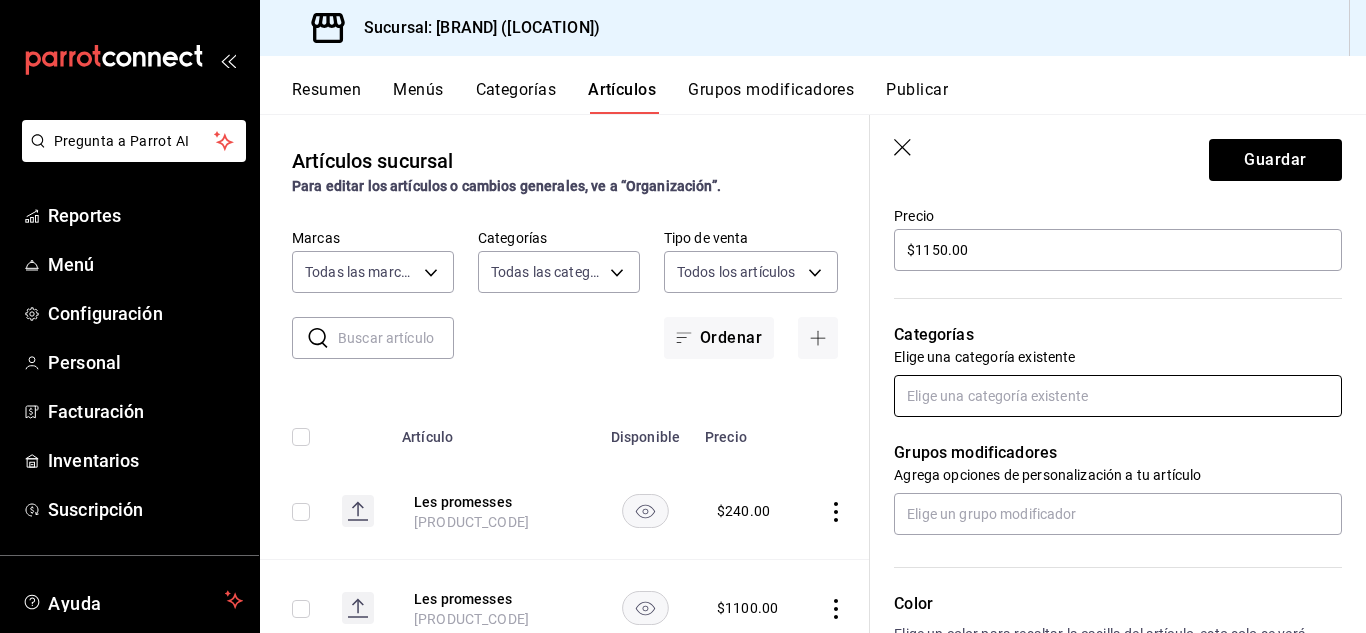 click at bounding box center [1118, 396] 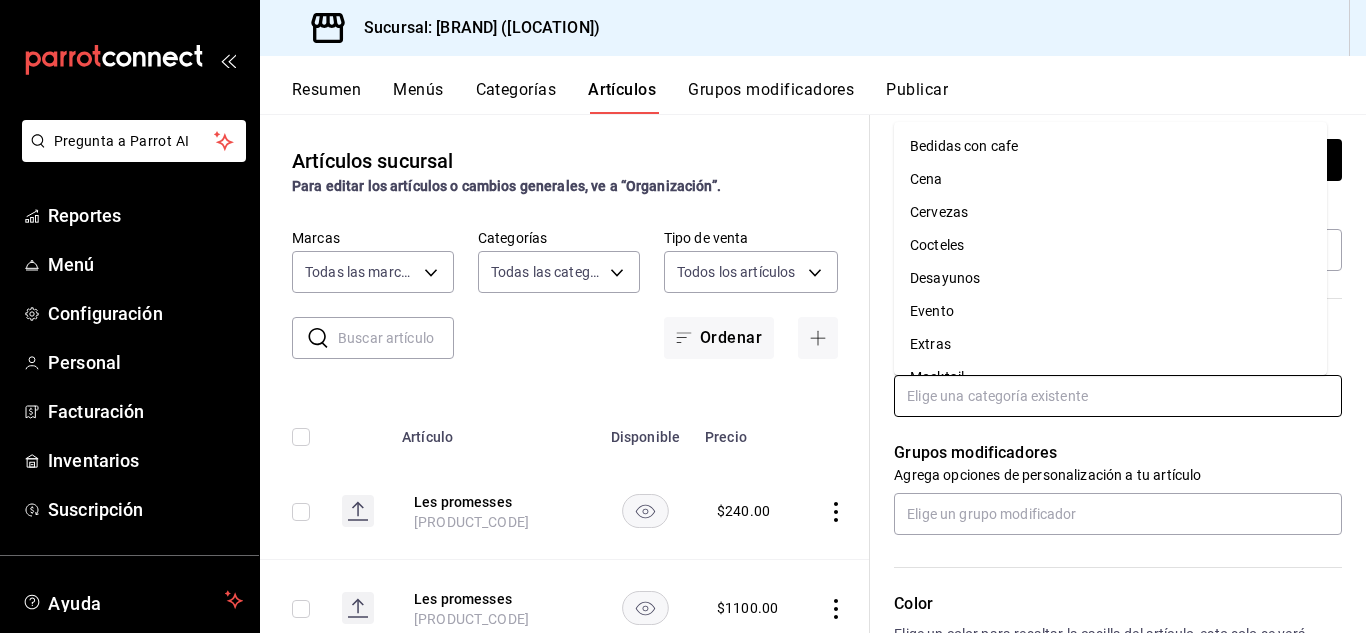 scroll, scrollTop: 225, scrollLeft: 0, axis: vertical 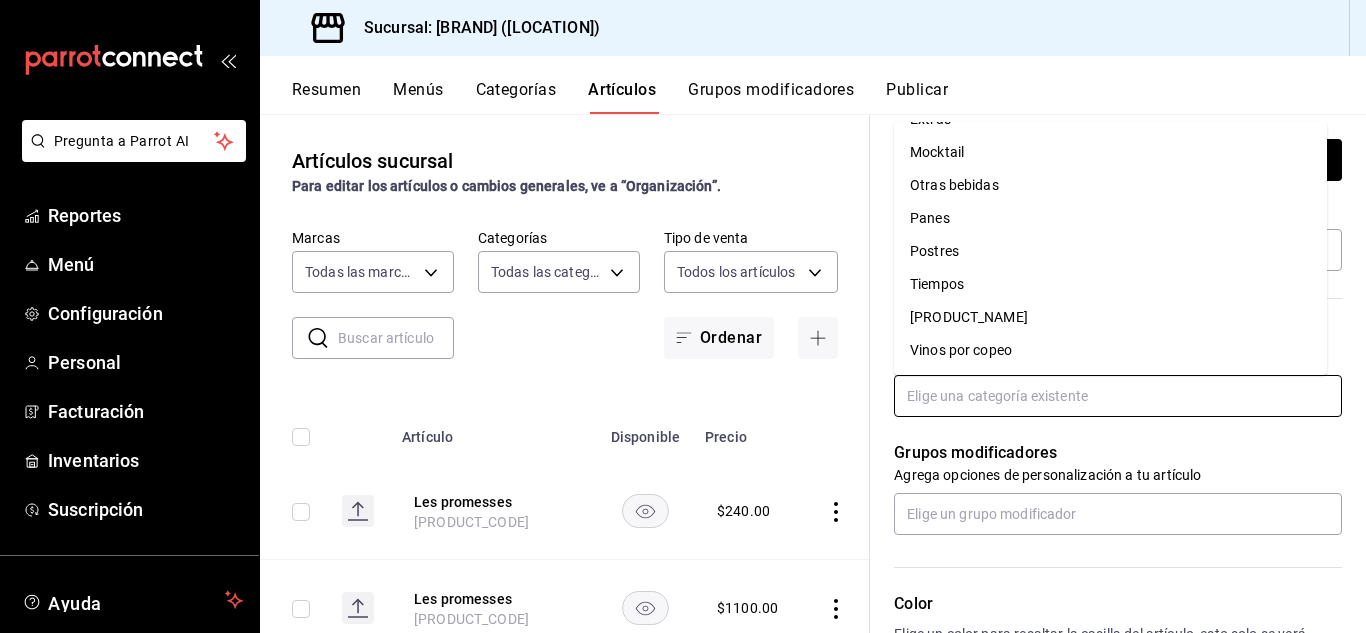 click on "[PRODUCT_NAME]" at bounding box center [1110, 317] 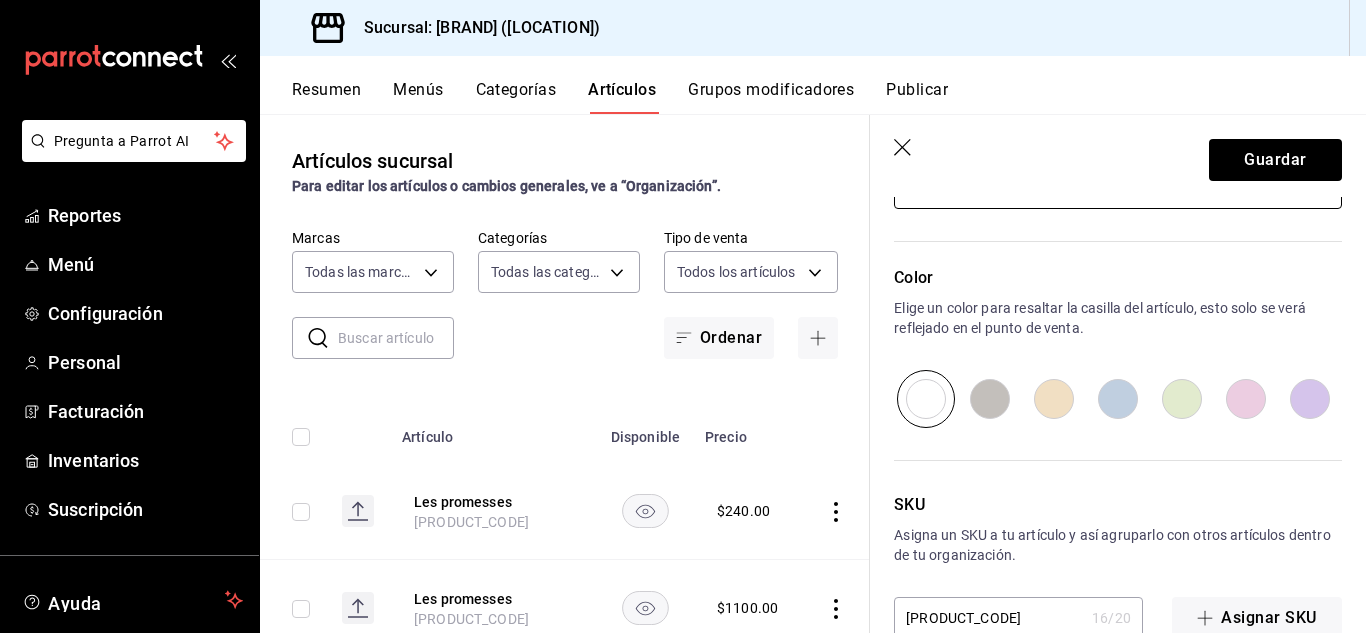 scroll, scrollTop: 980, scrollLeft: 0, axis: vertical 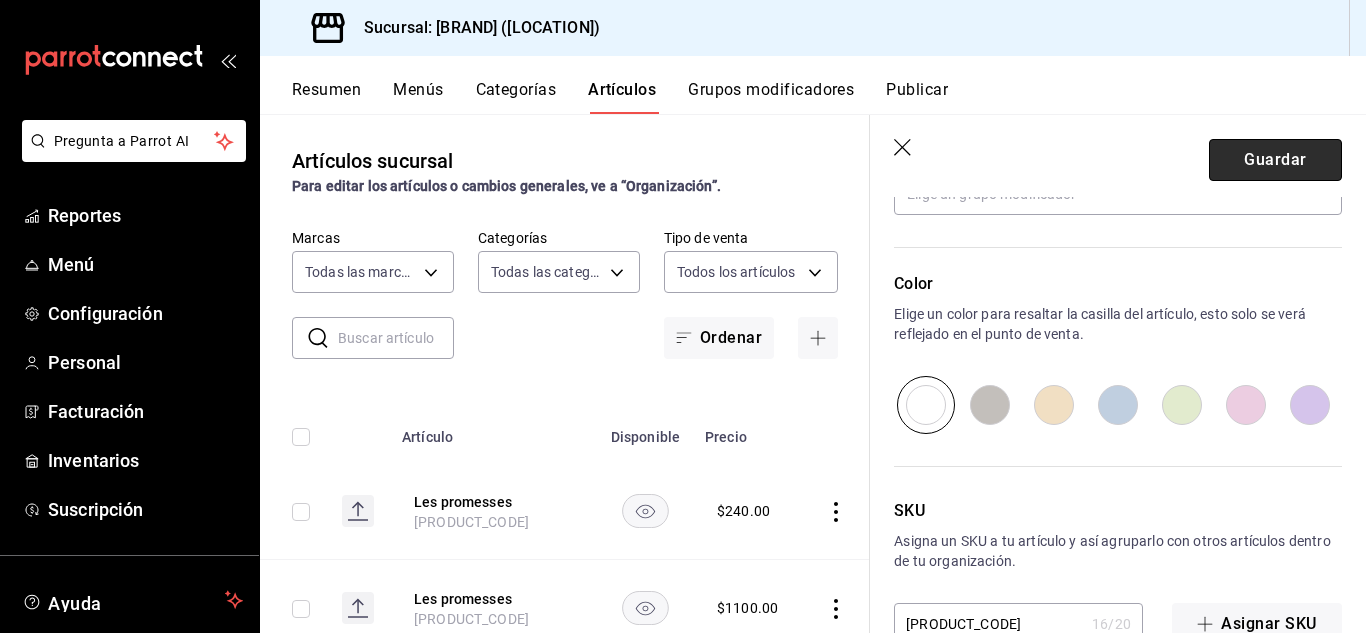 click on "Guardar" at bounding box center [1275, 160] 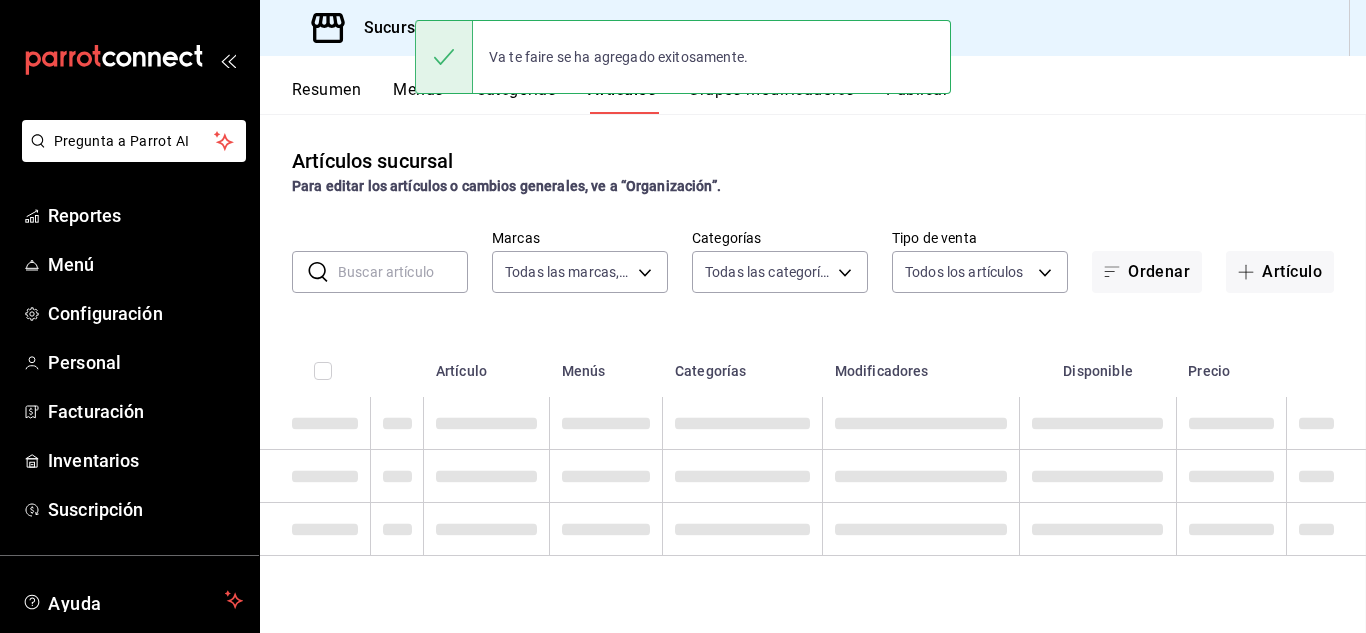 scroll, scrollTop: 0, scrollLeft: 0, axis: both 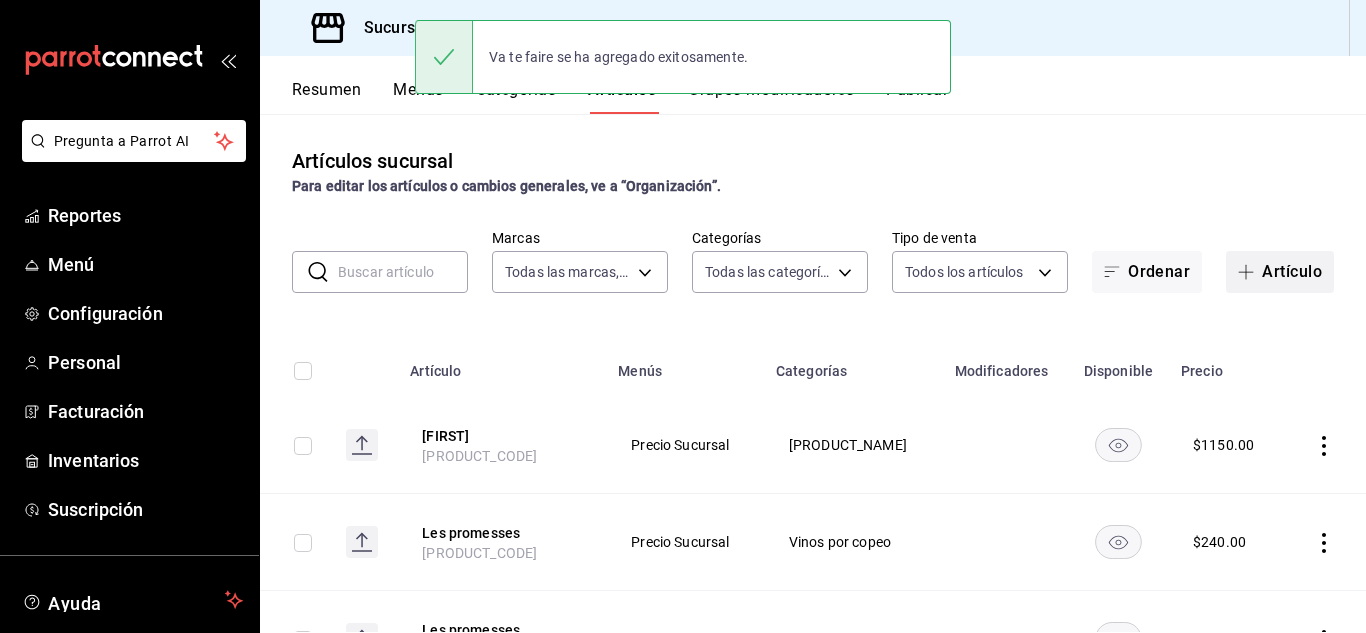 click at bounding box center (1250, 272) 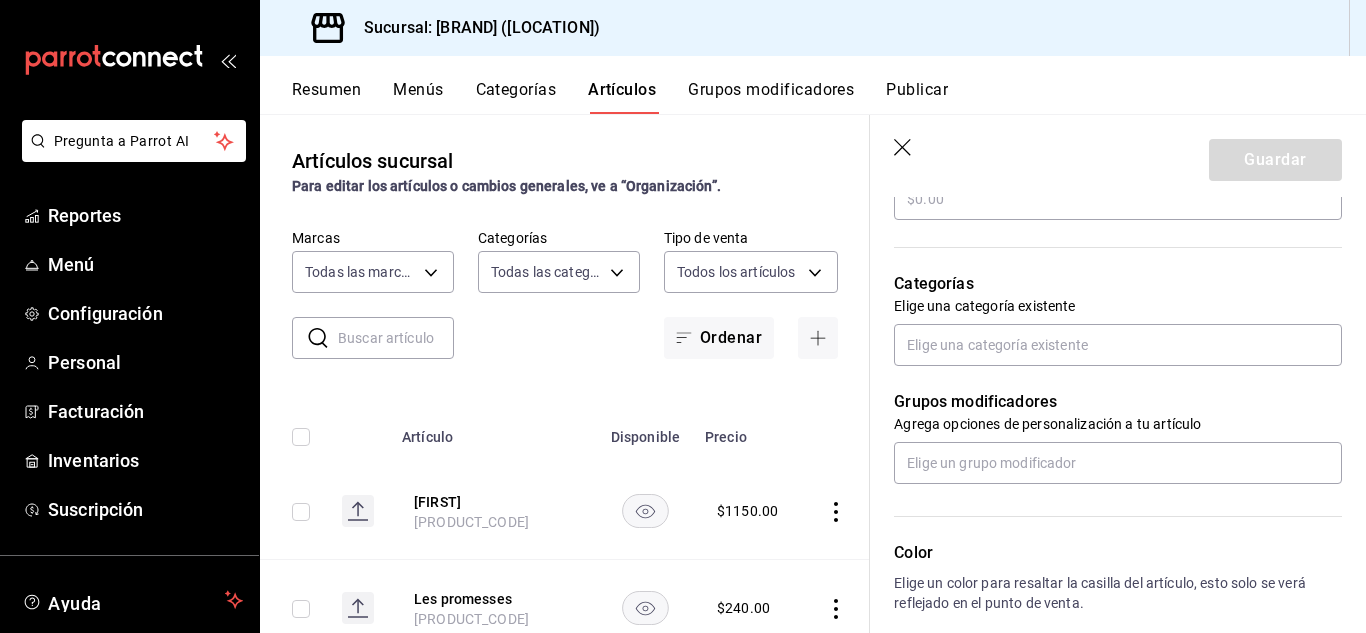 scroll, scrollTop: 634, scrollLeft: 0, axis: vertical 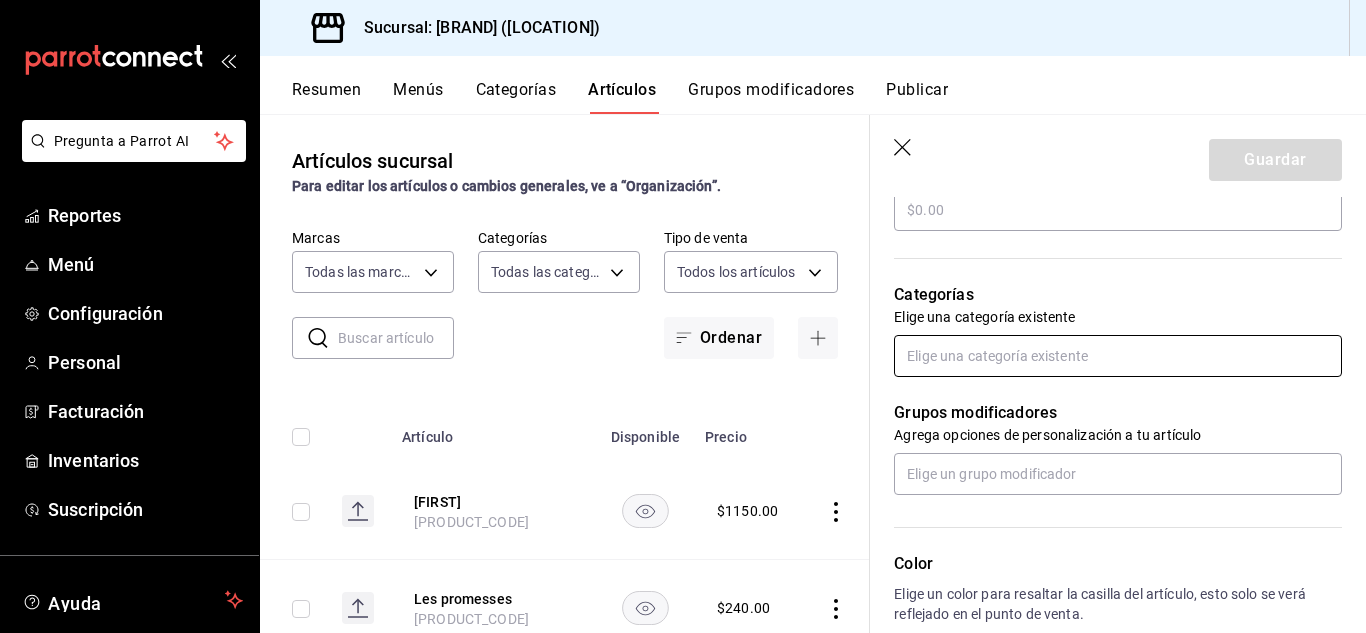type on "[FIRST]" 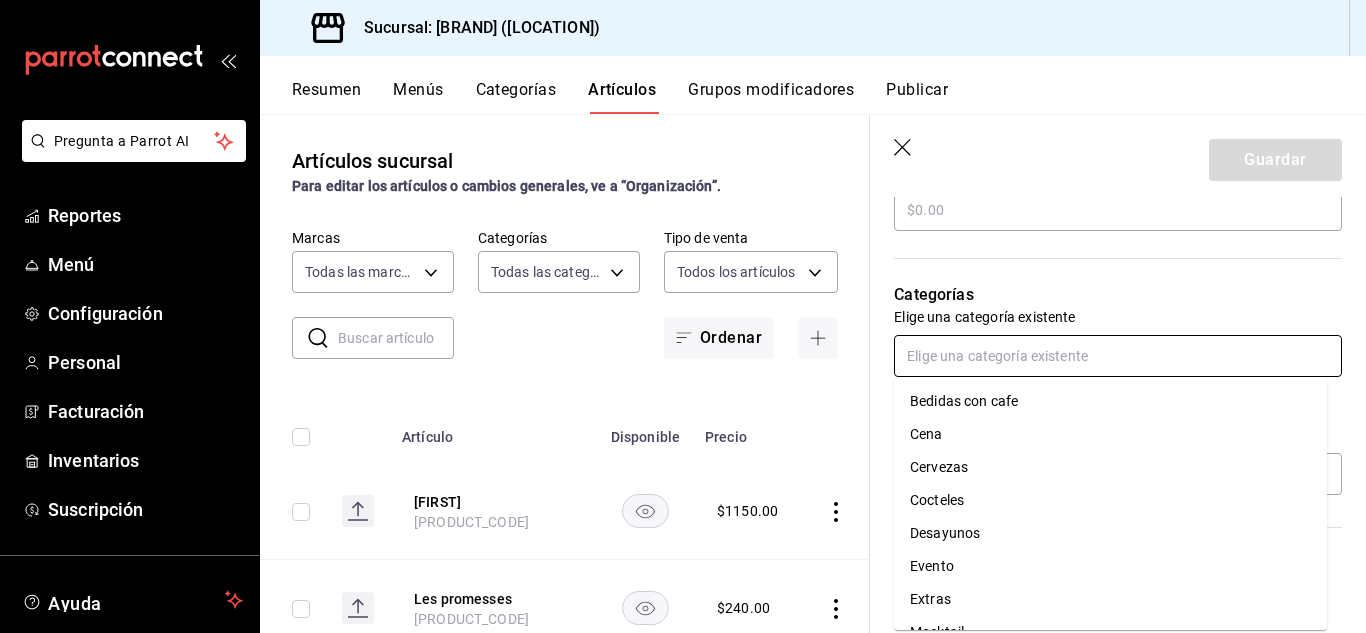 scroll, scrollTop: 225, scrollLeft: 0, axis: vertical 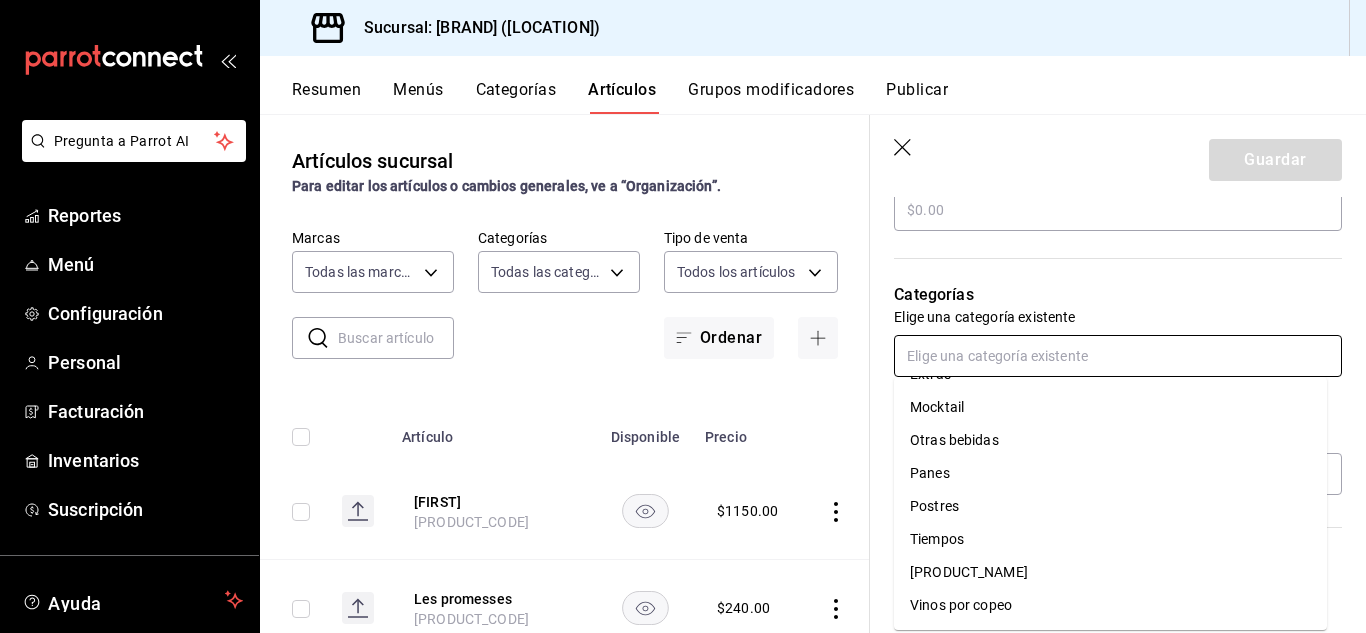 click on "Vinos por copeo" at bounding box center [1110, 605] 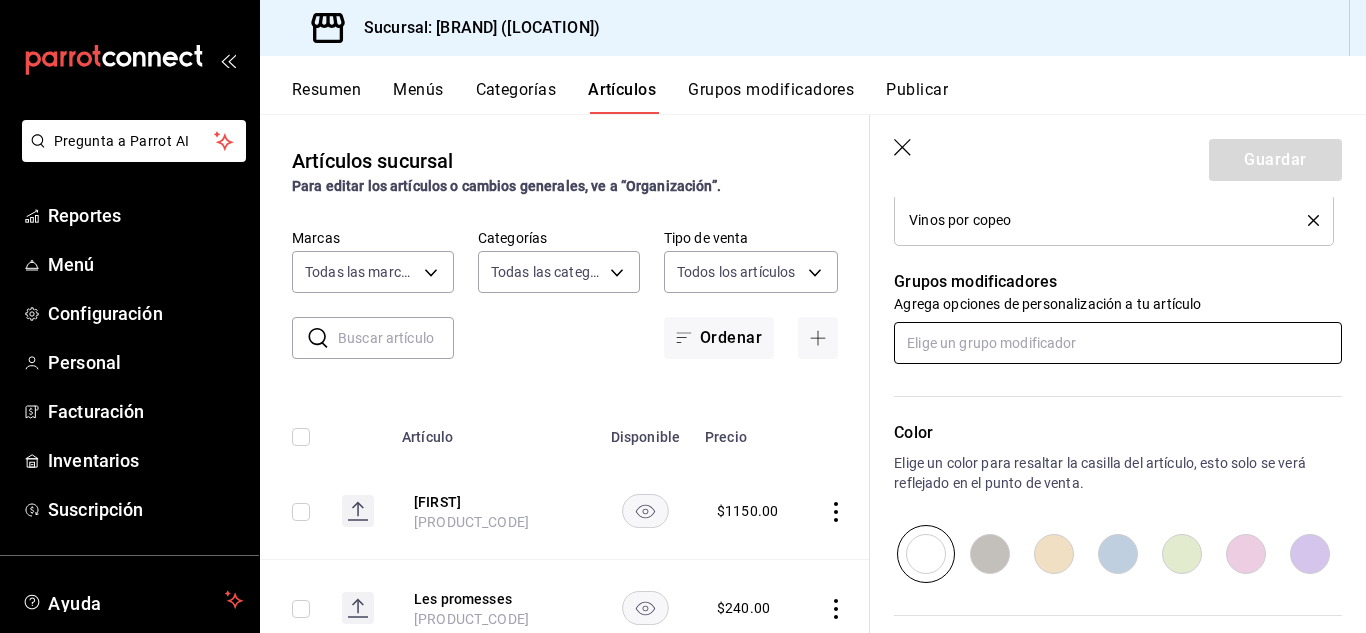 click at bounding box center (1118, 343) 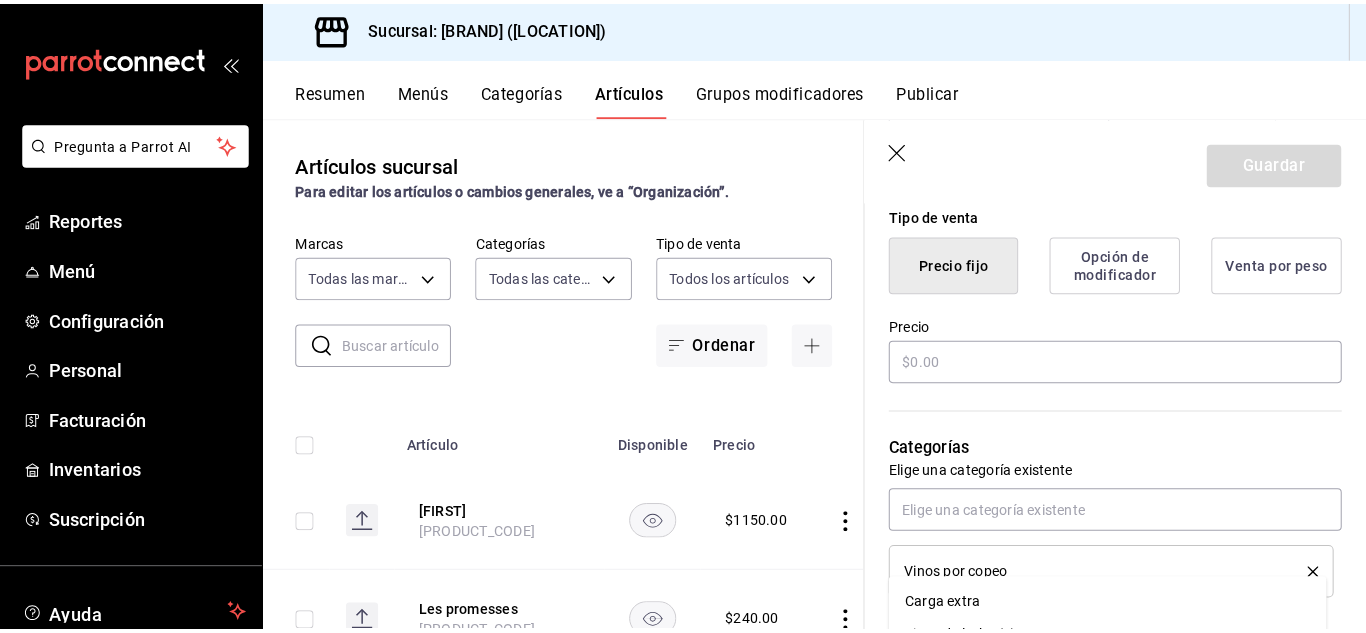 scroll, scrollTop: 471, scrollLeft: 0, axis: vertical 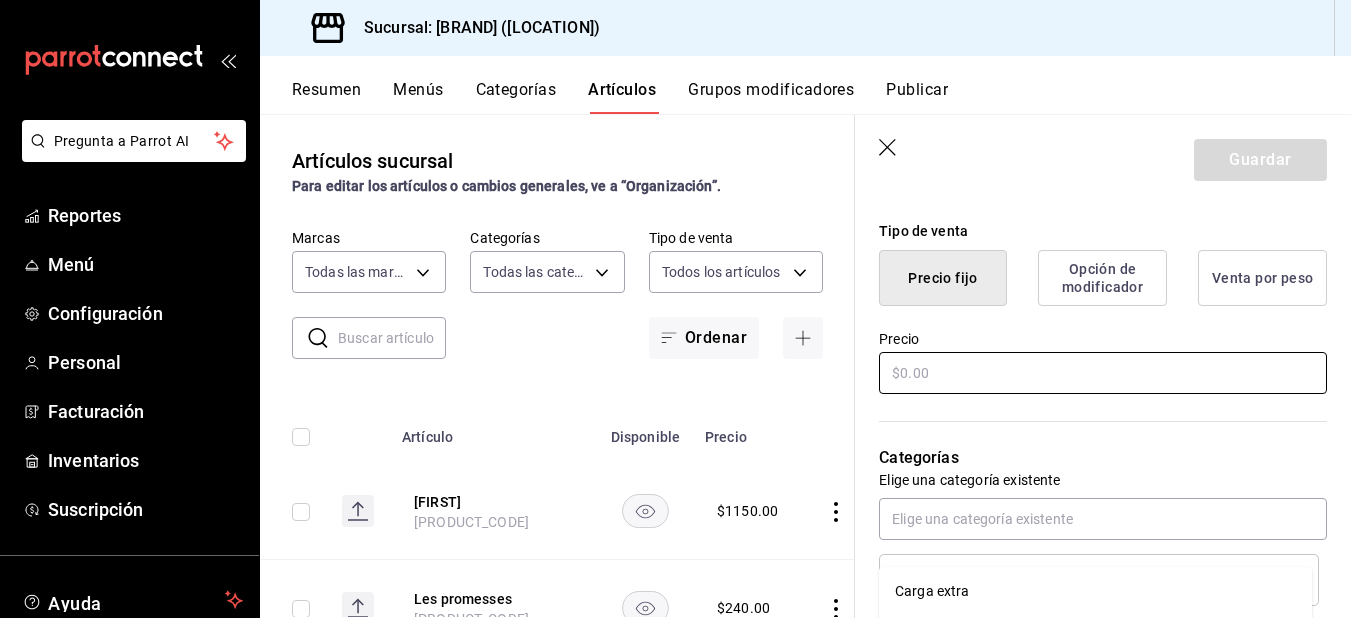 click at bounding box center [1103, 373] 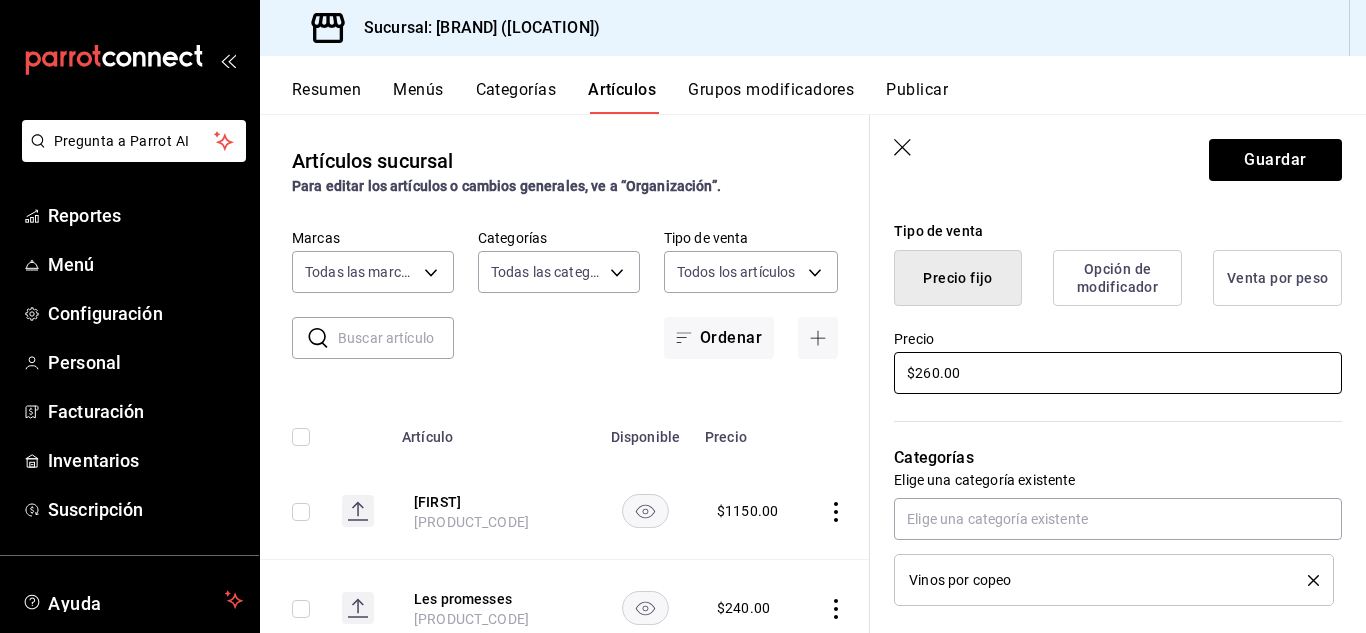 scroll, scrollTop: 1032, scrollLeft: 0, axis: vertical 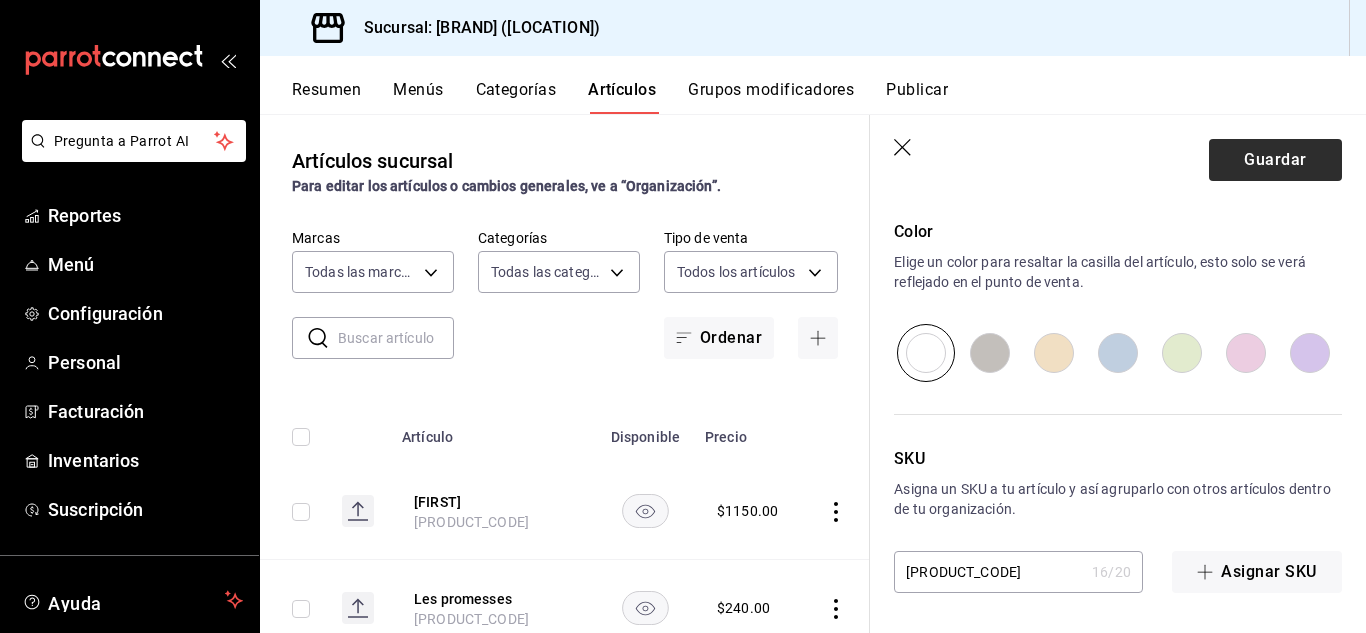 type on "$260.00" 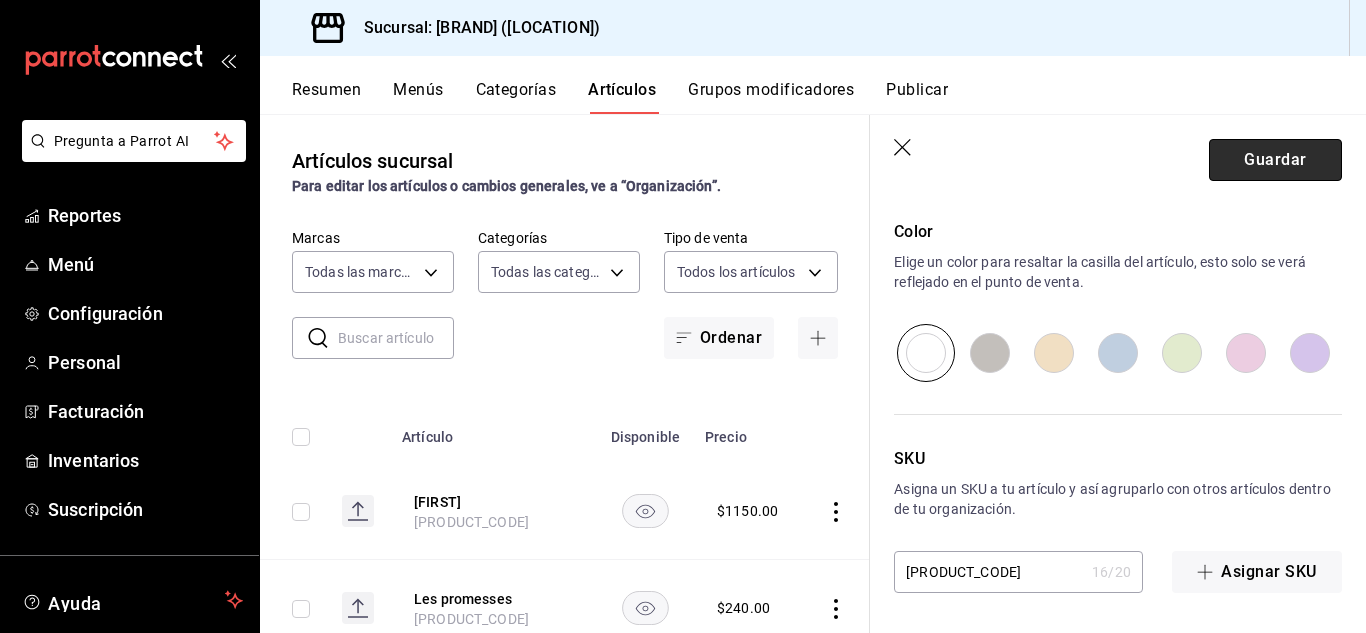 click on "Guardar" at bounding box center [1275, 160] 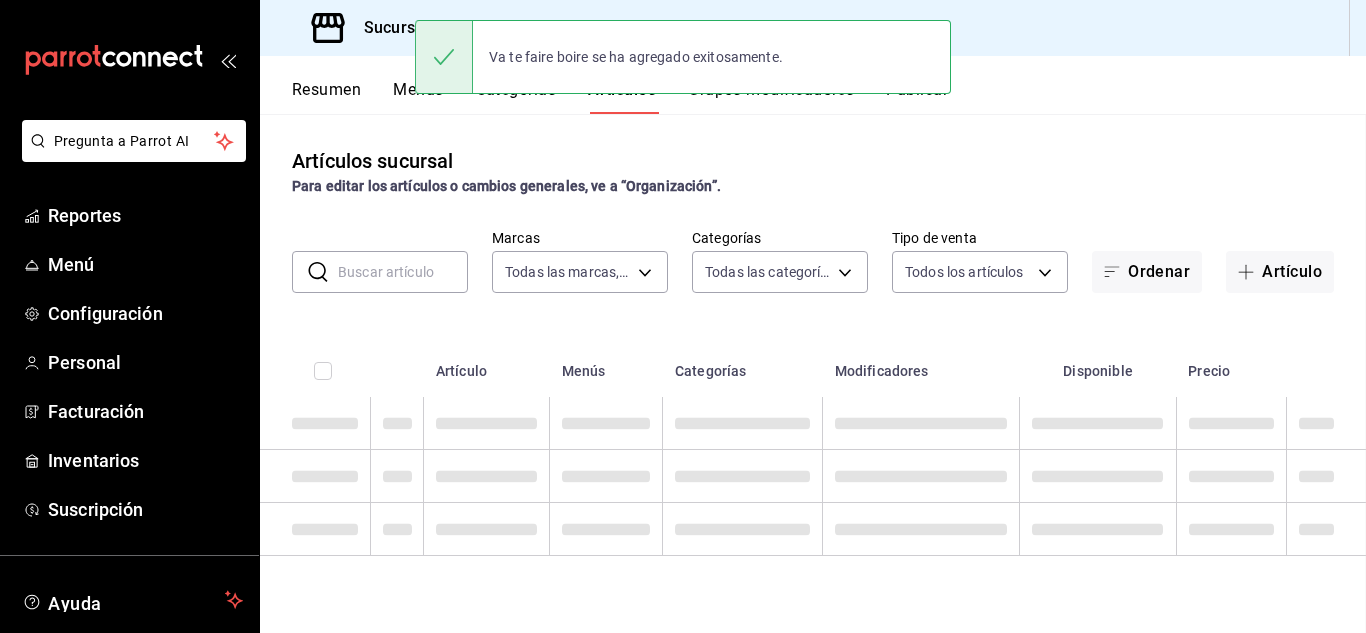 scroll, scrollTop: 0, scrollLeft: 0, axis: both 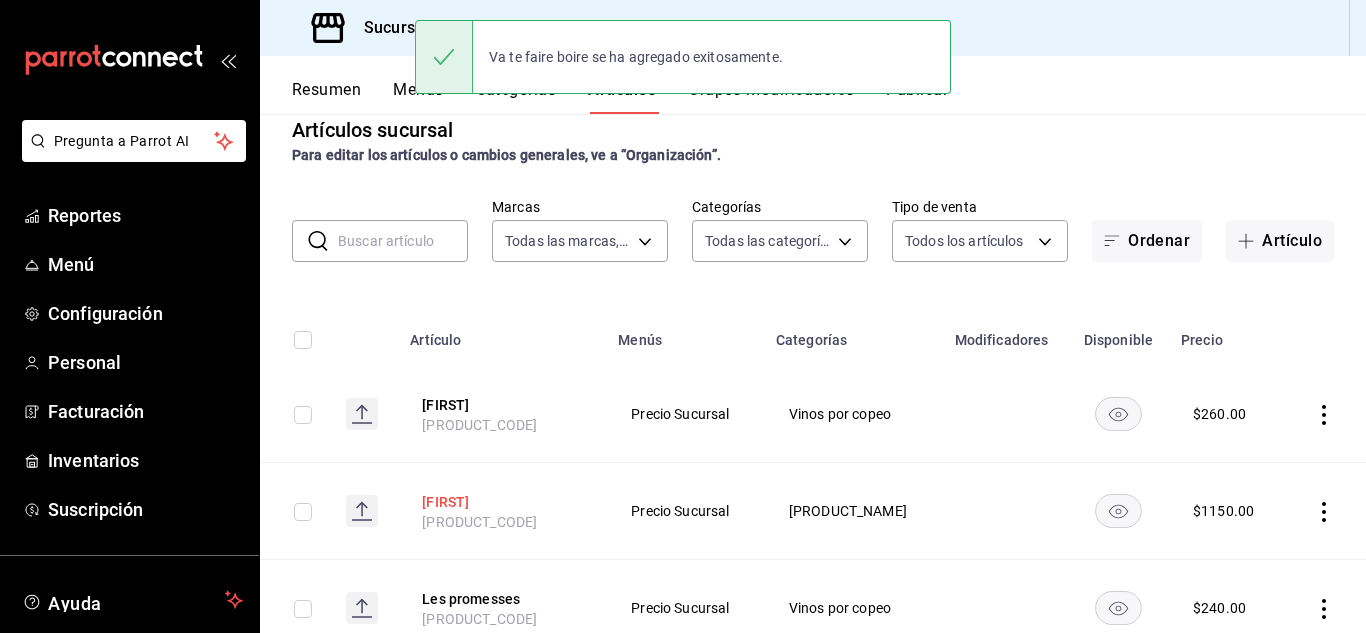 click on "[FIRST]" at bounding box center [502, 502] 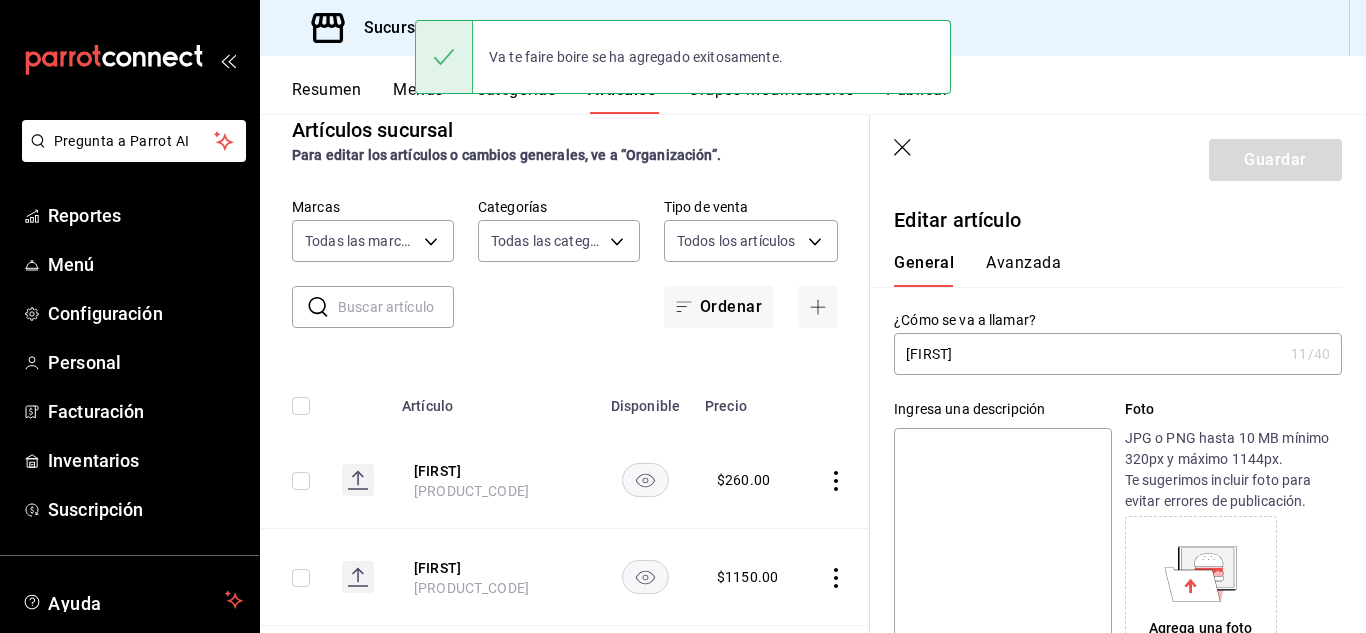 type on "$1150.00" 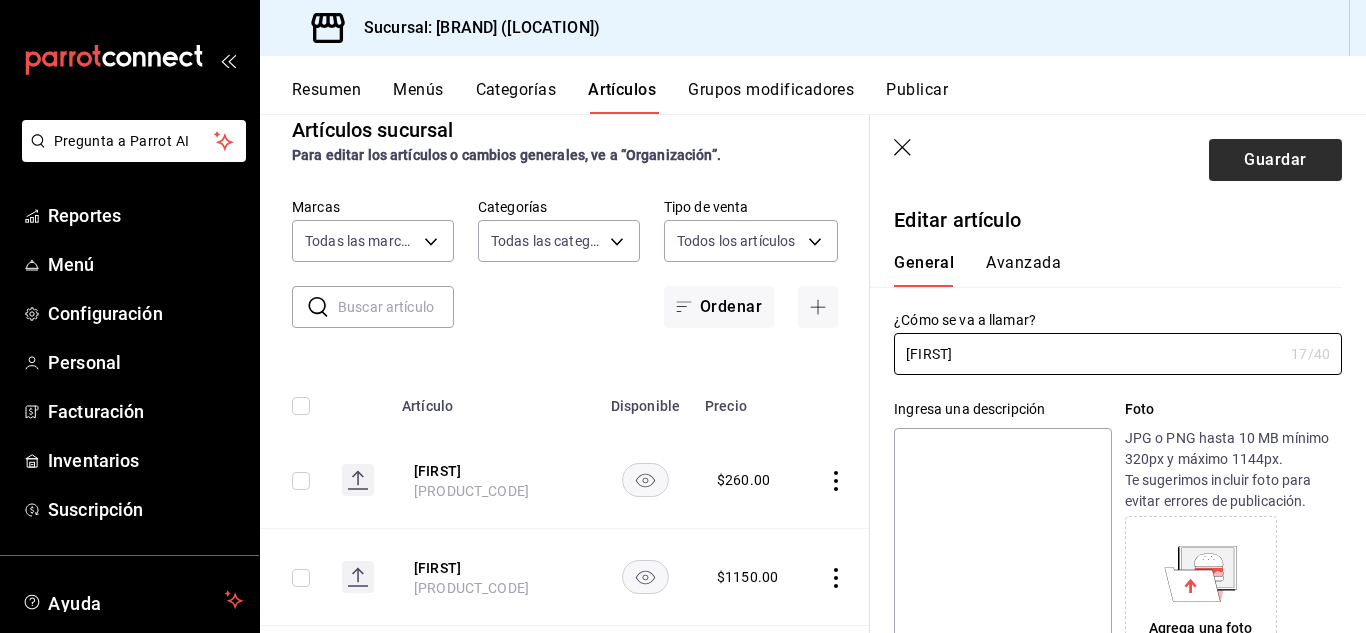 type on "[FIRST]" 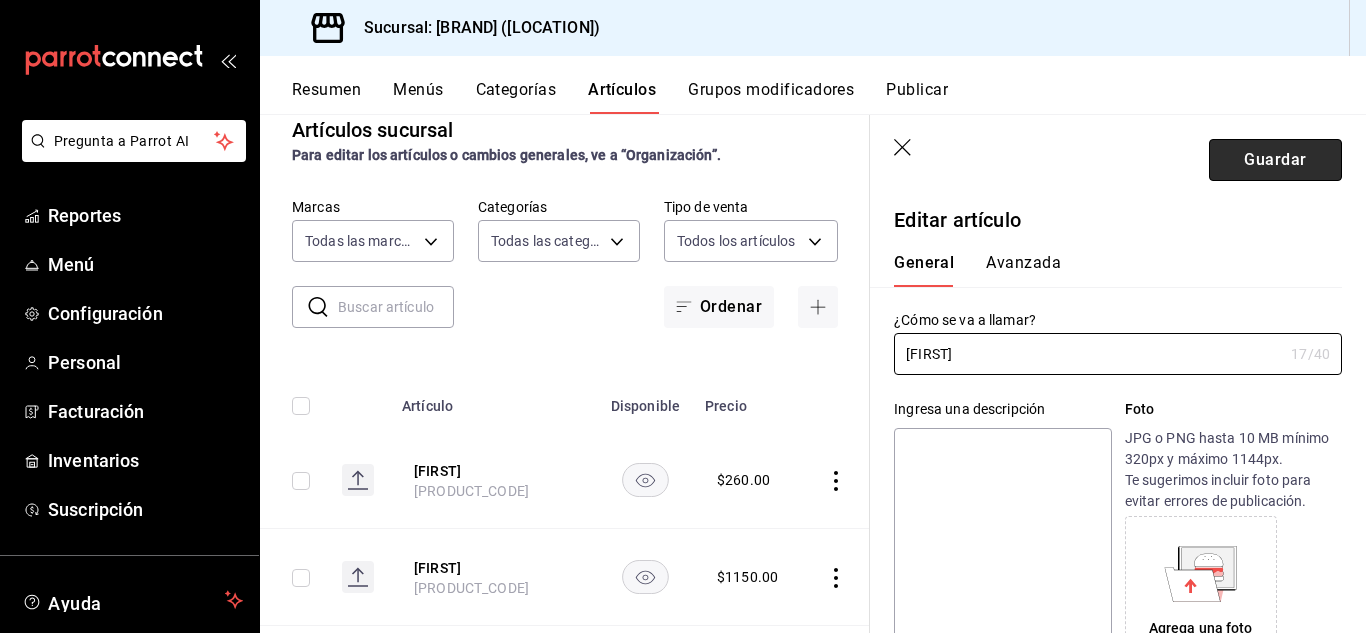 click on "Guardar" at bounding box center (1275, 160) 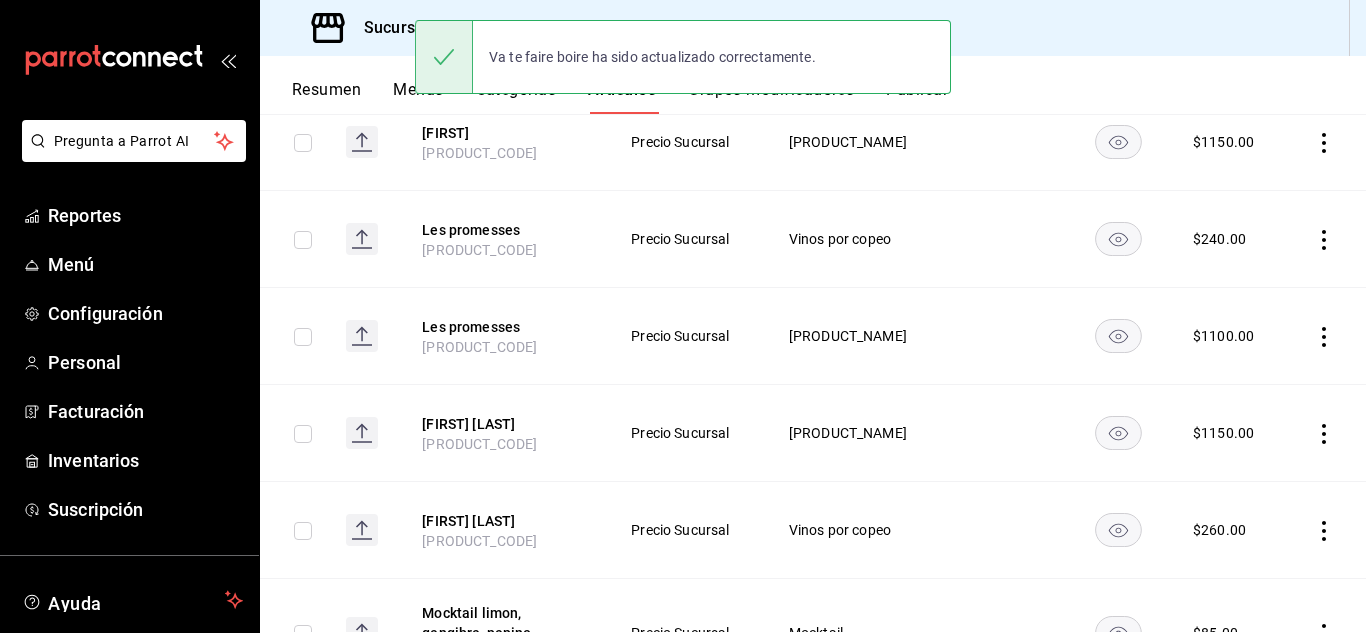 scroll, scrollTop: 0, scrollLeft: 0, axis: both 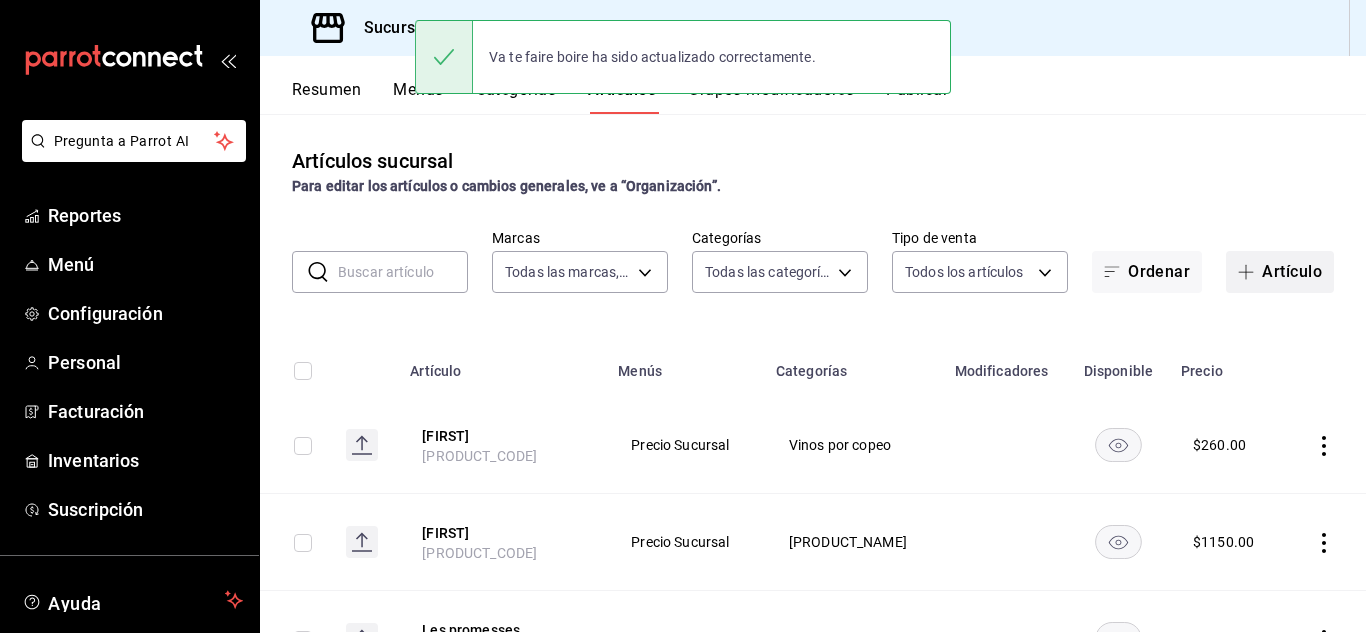 click on "Artículo" at bounding box center [1280, 272] 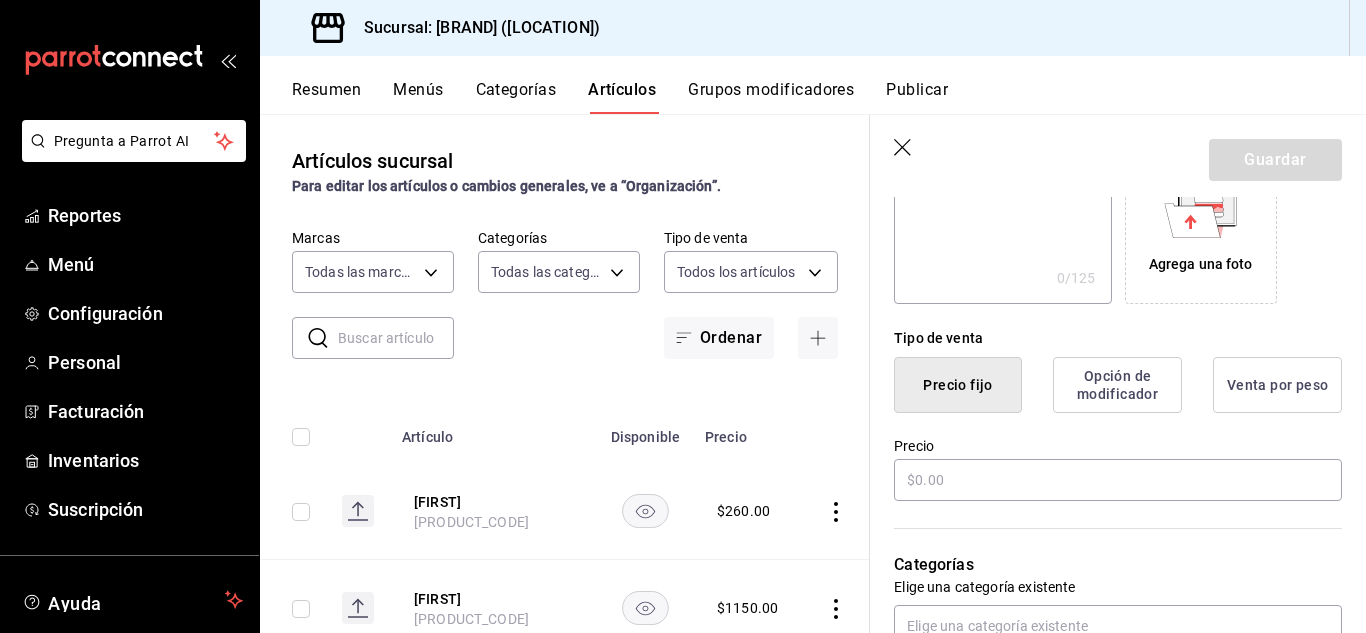 scroll, scrollTop: 380, scrollLeft: 0, axis: vertical 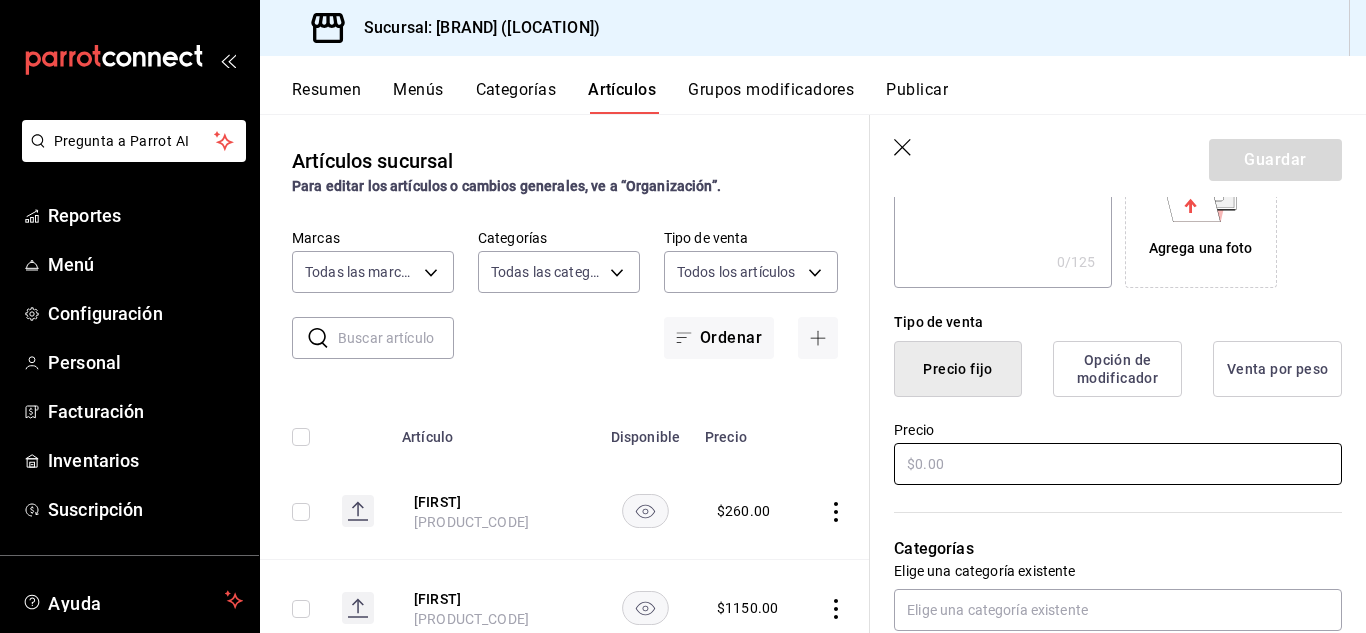 type on "[FIRST] [LAST]" 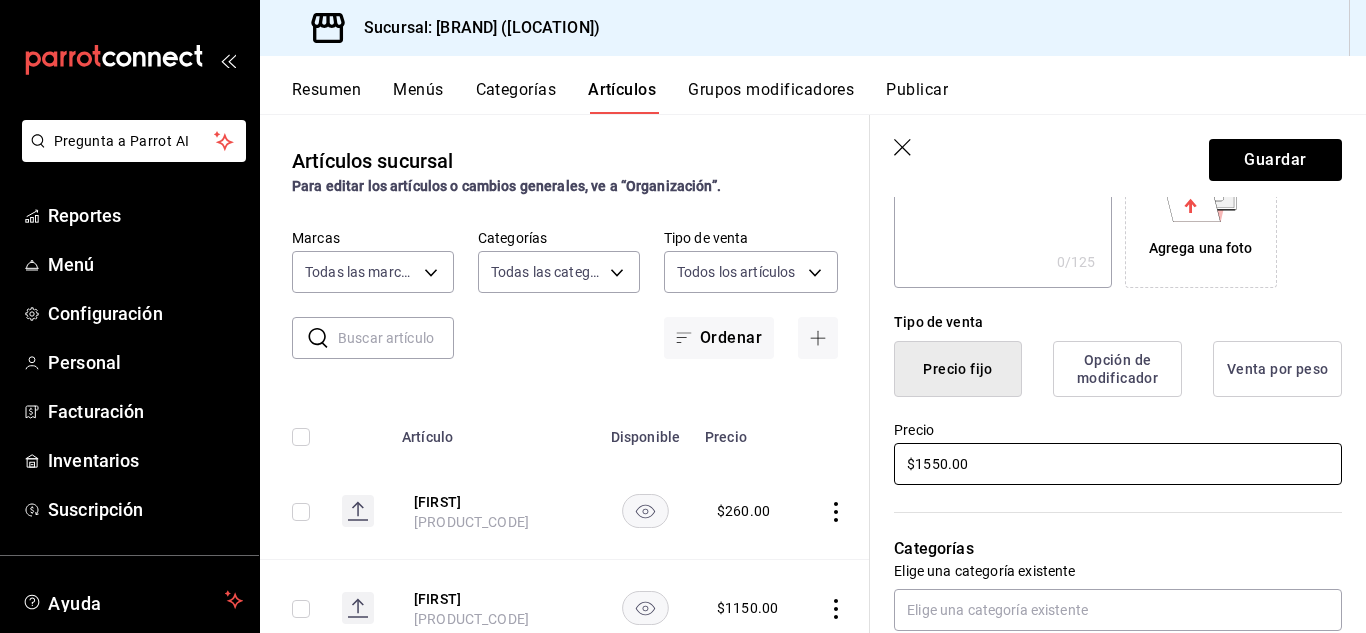 scroll, scrollTop: 517, scrollLeft: 0, axis: vertical 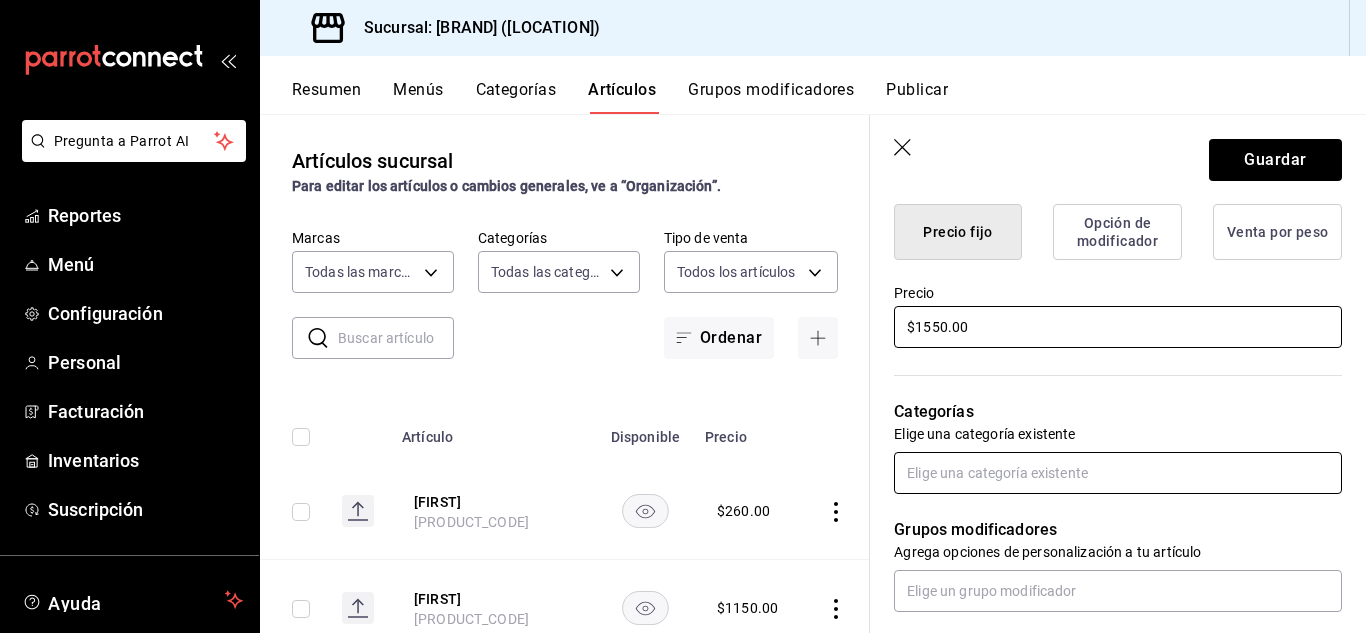 type on "$1550.00" 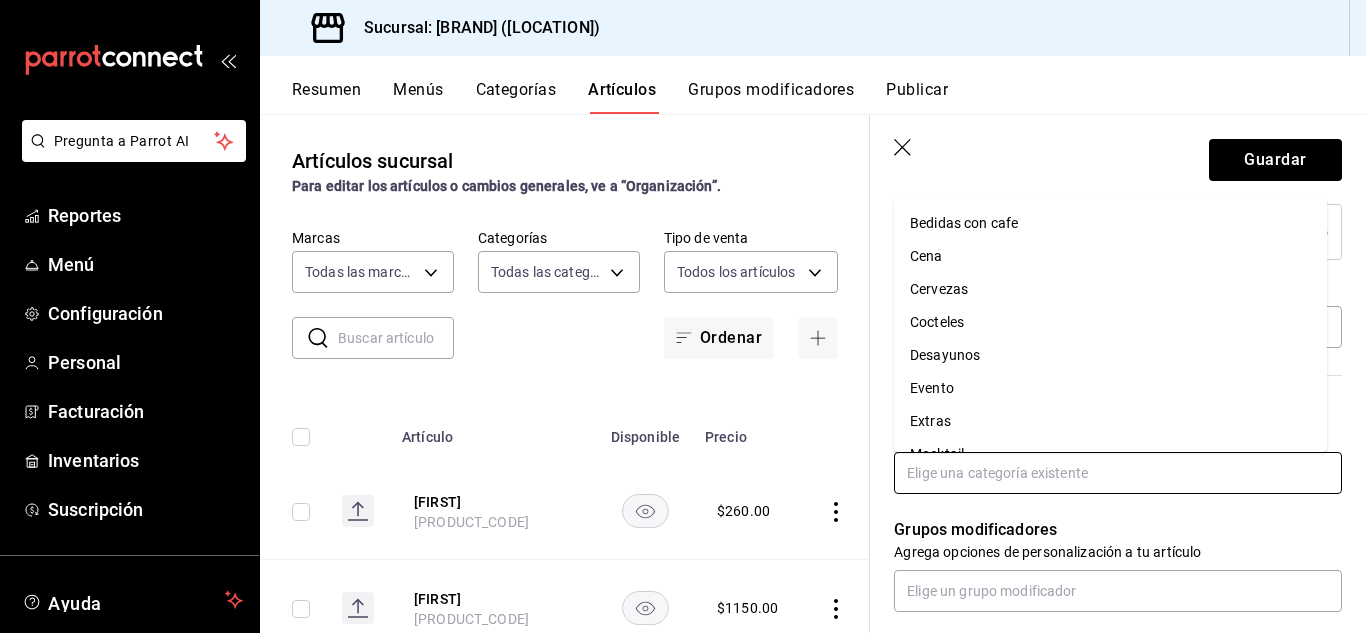 click at bounding box center (1118, 473) 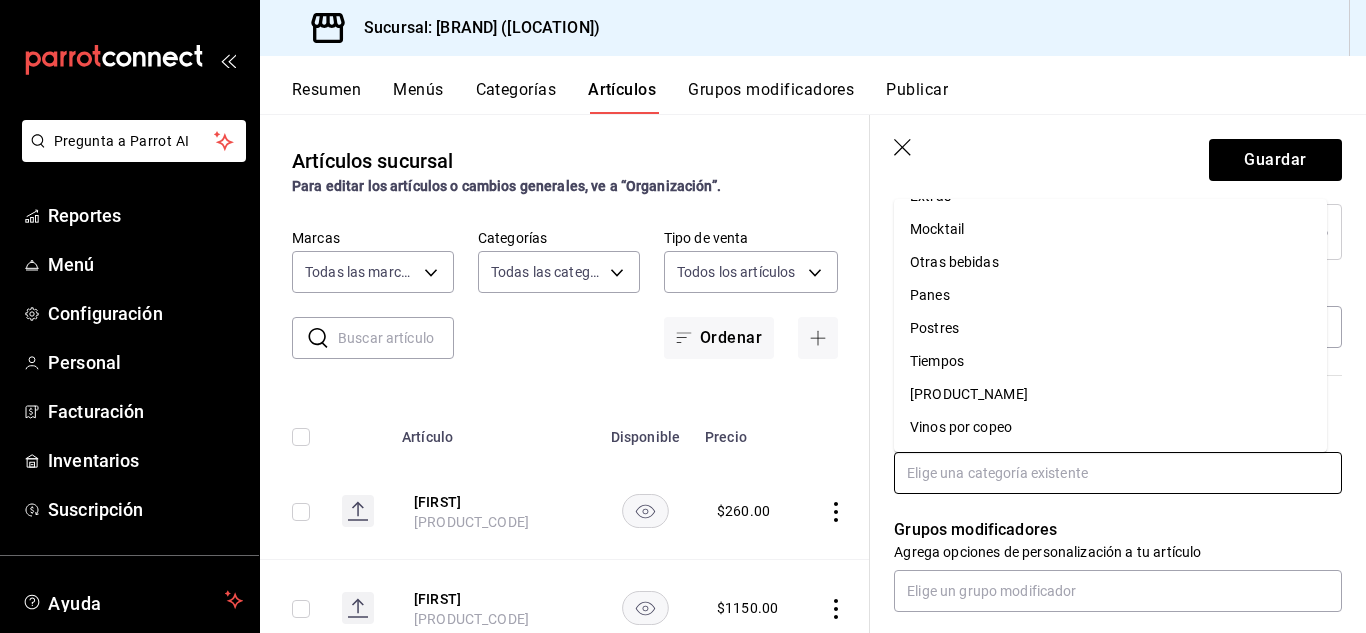 click on "[PRODUCT_NAME]" at bounding box center (1110, 394) 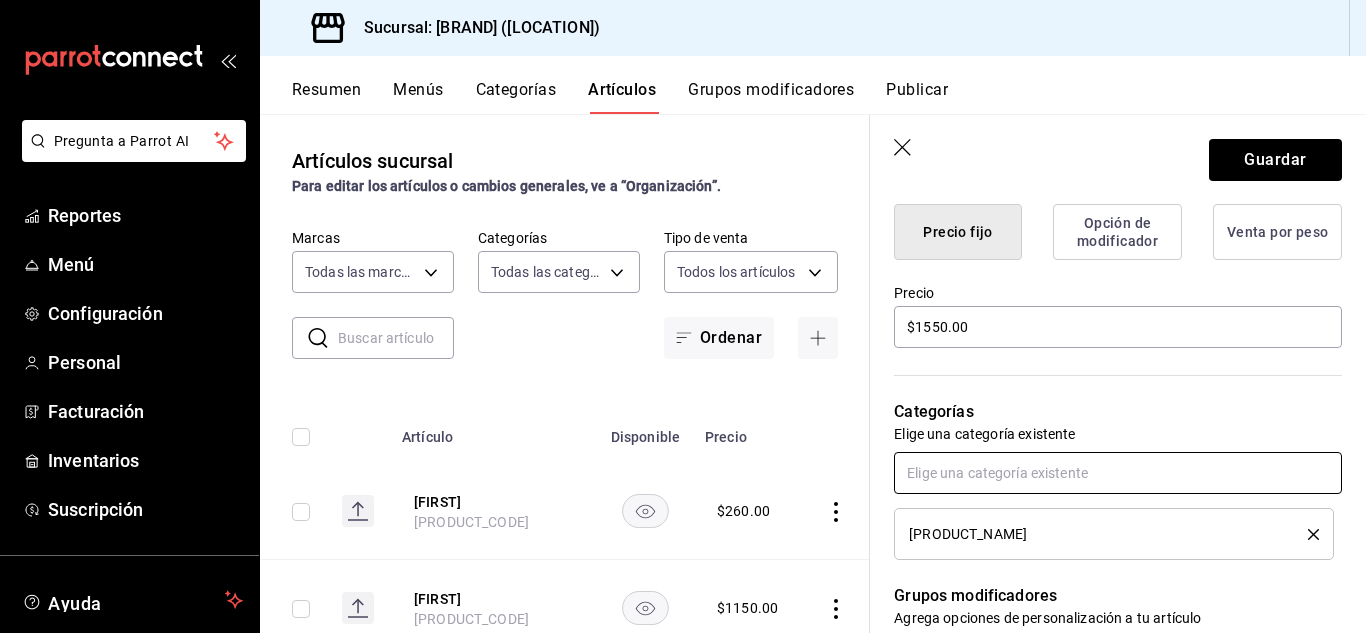 scroll, scrollTop: 1032, scrollLeft: 0, axis: vertical 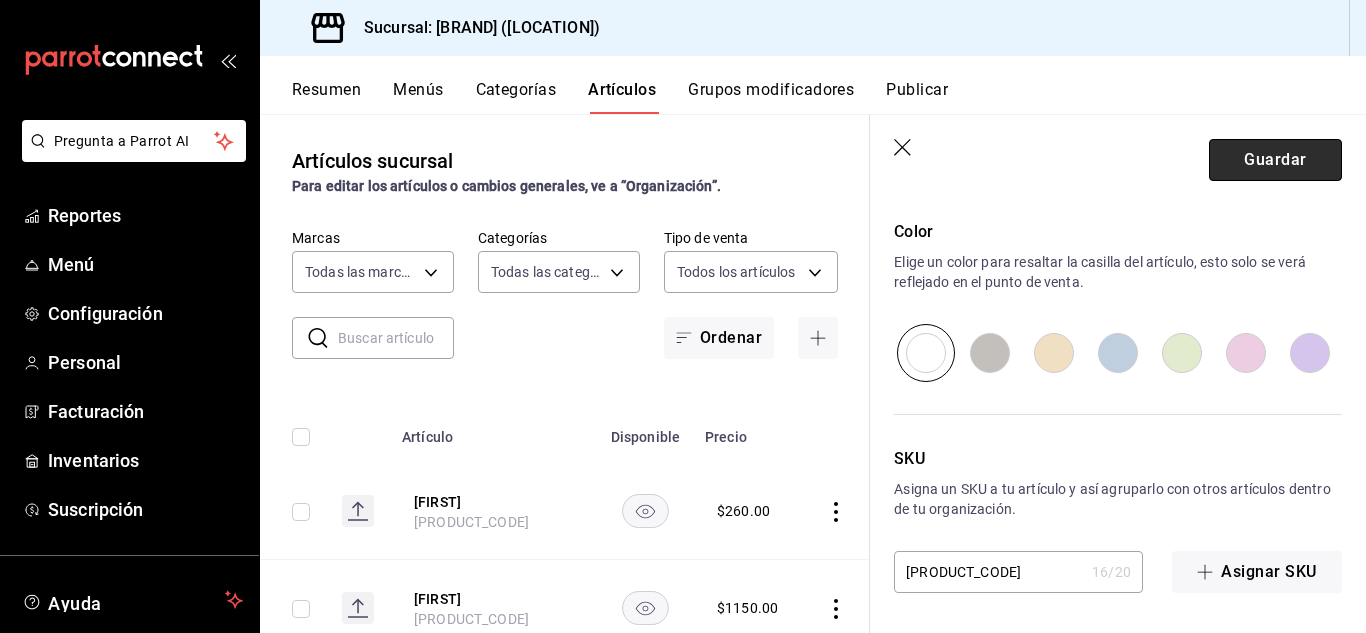 click on "Guardar" at bounding box center (1275, 160) 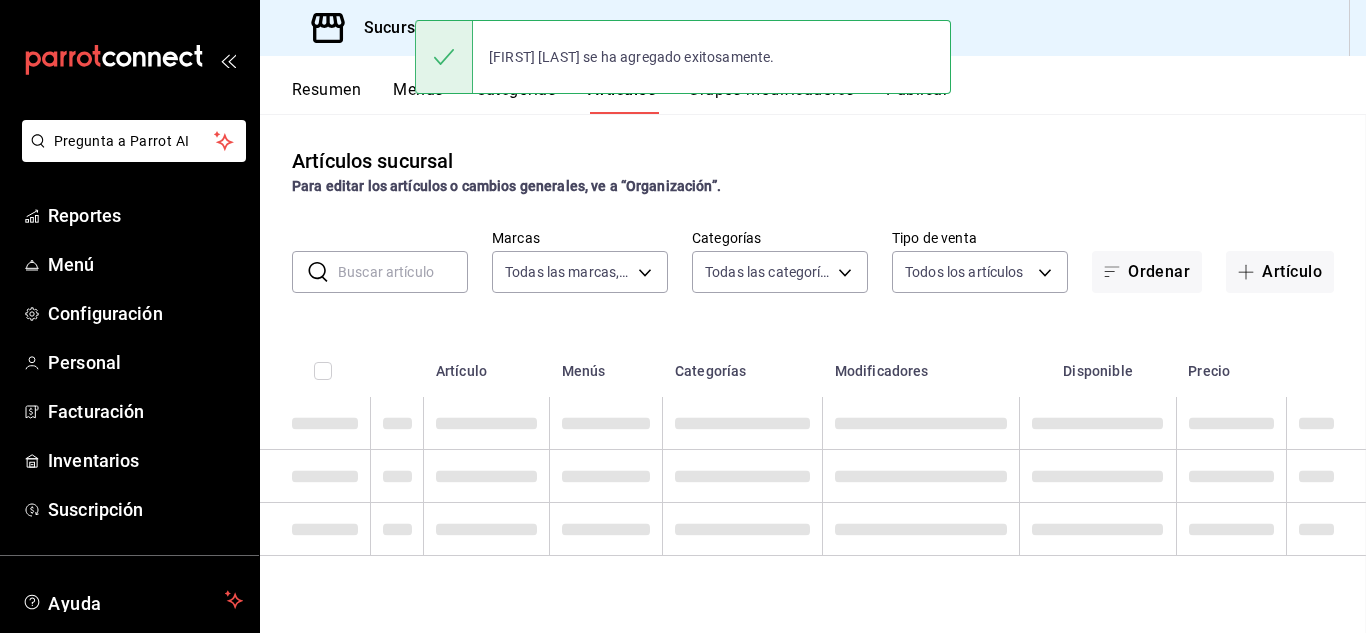 scroll, scrollTop: 0, scrollLeft: 0, axis: both 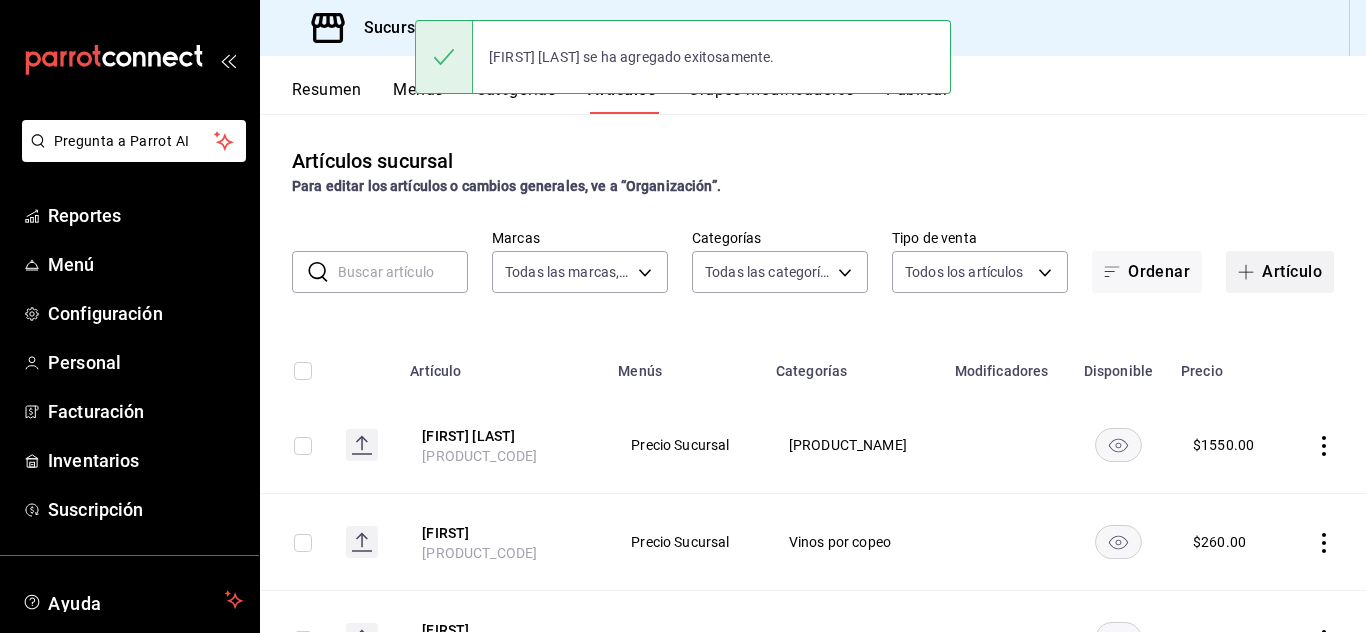 click on "Artículo" at bounding box center (1280, 272) 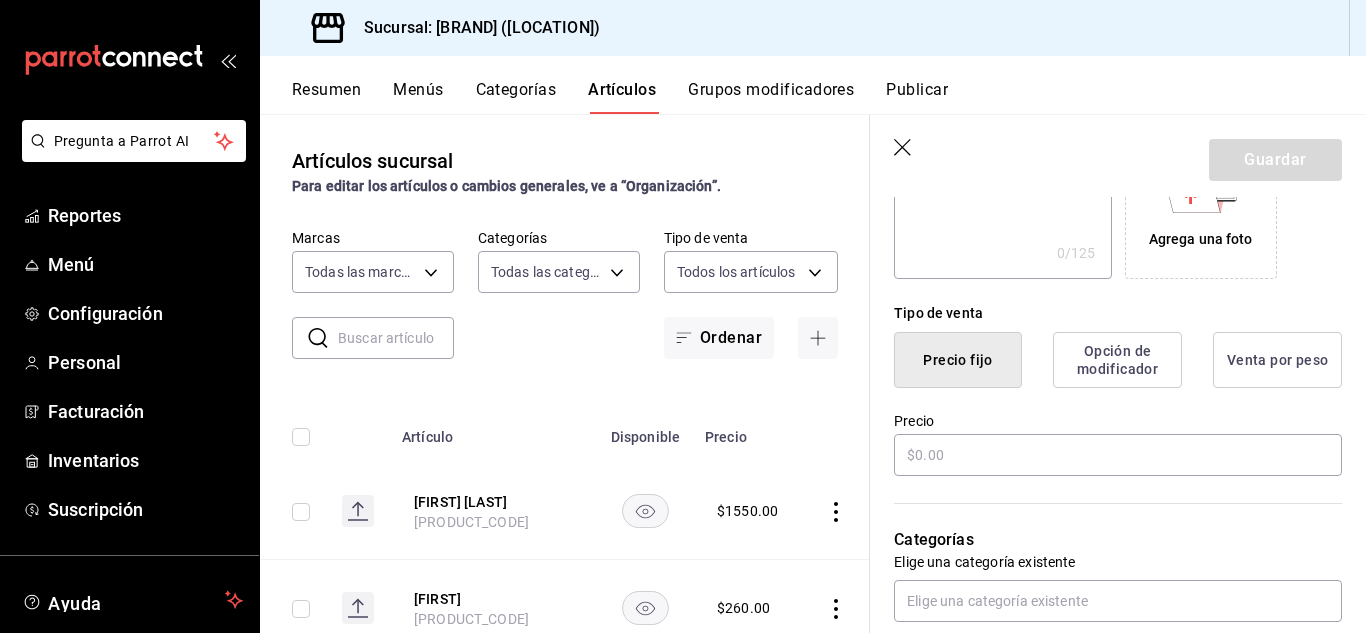 scroll, scrollTop: 399, scrollLeft: 0, axis: vertical 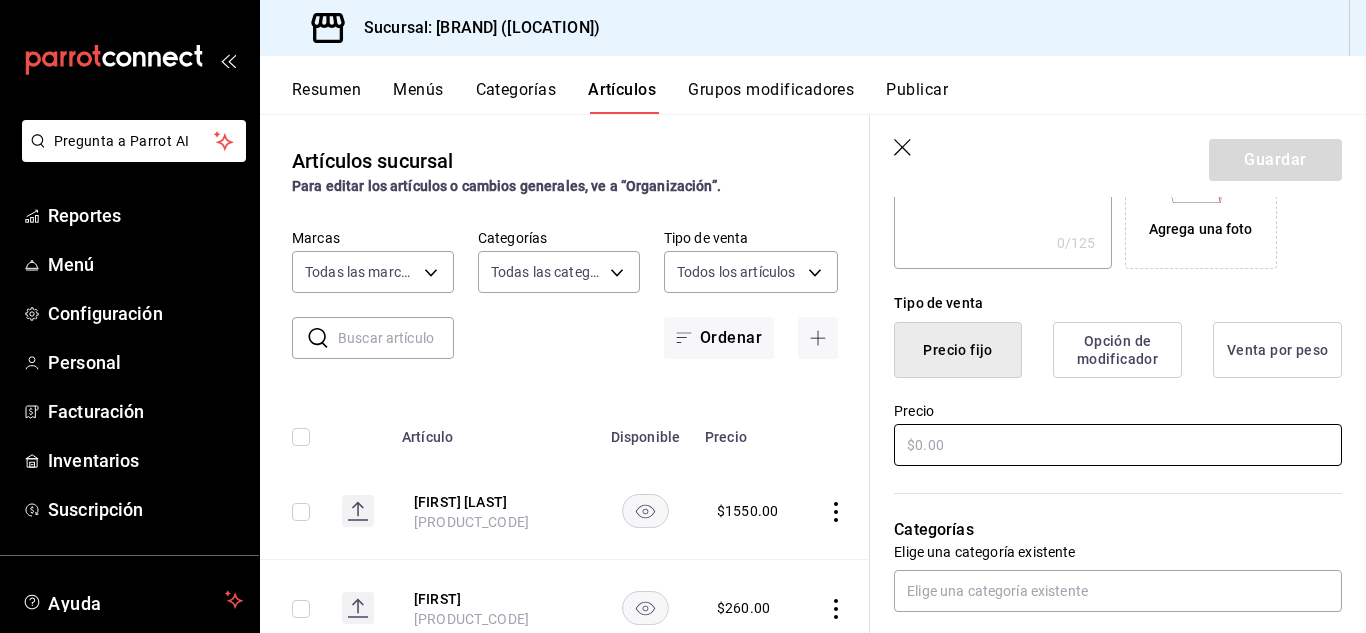 type on "[FIRST] [LAST]" 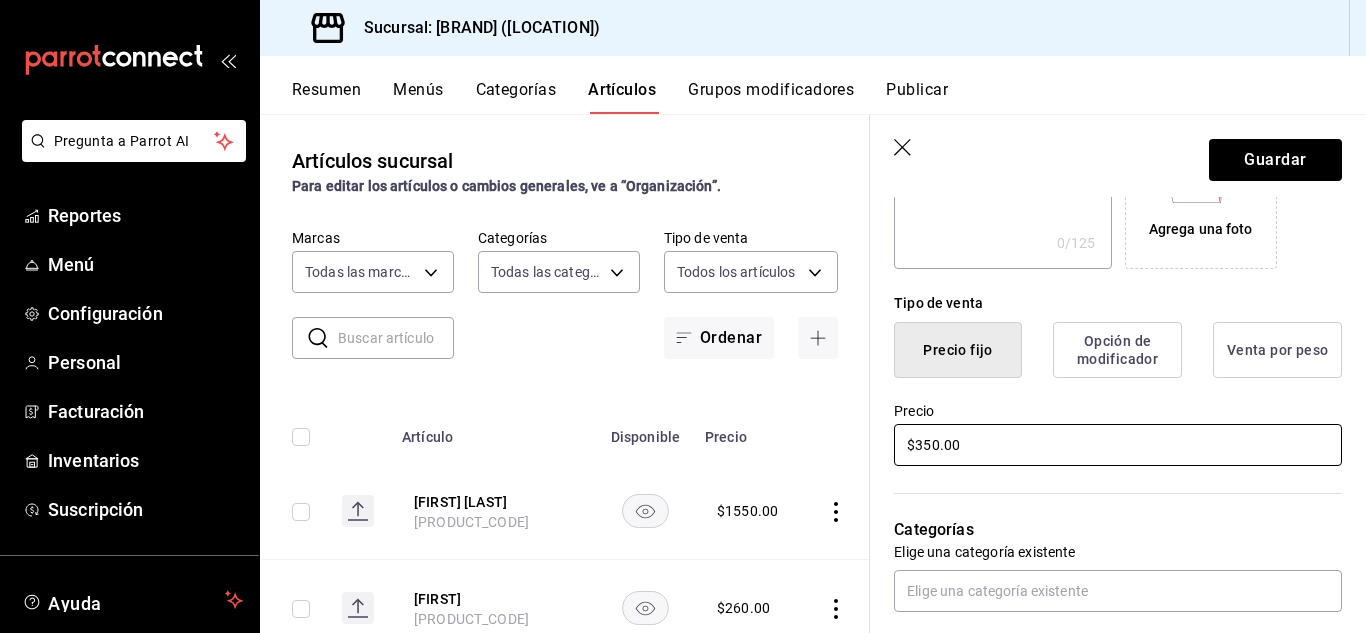 scroll, scrollTop: 551, scrollLeft: 0, axis: vertical 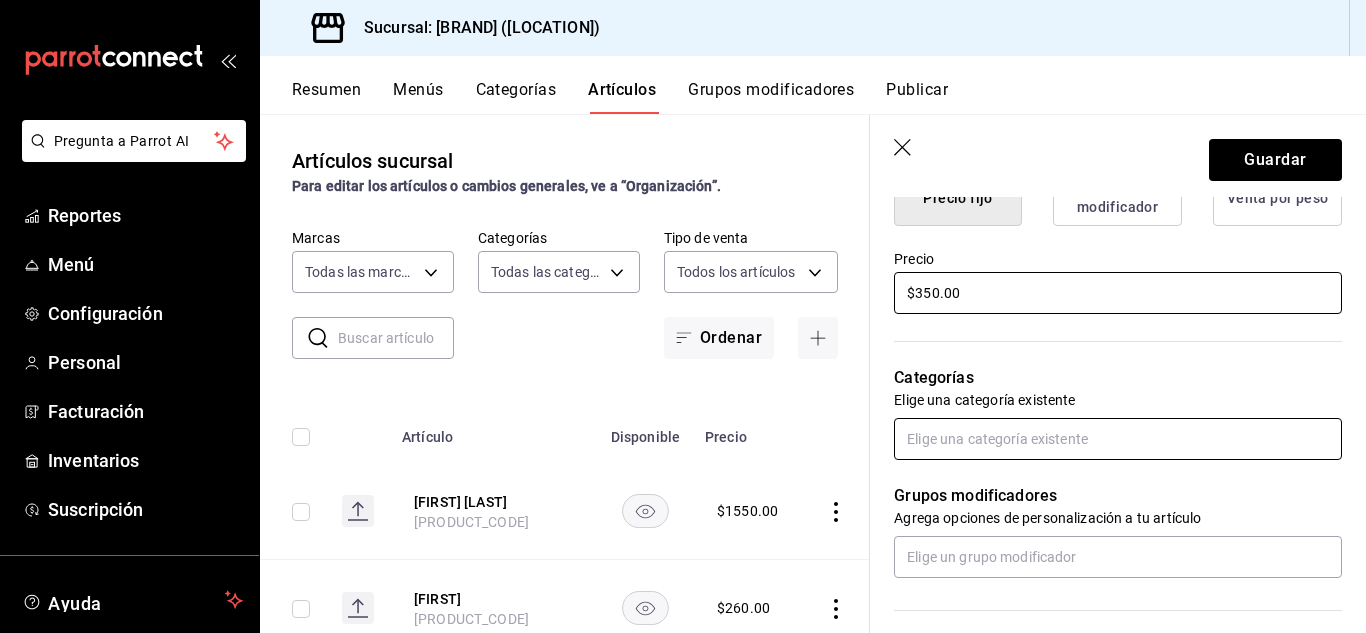 type on "$350.00" 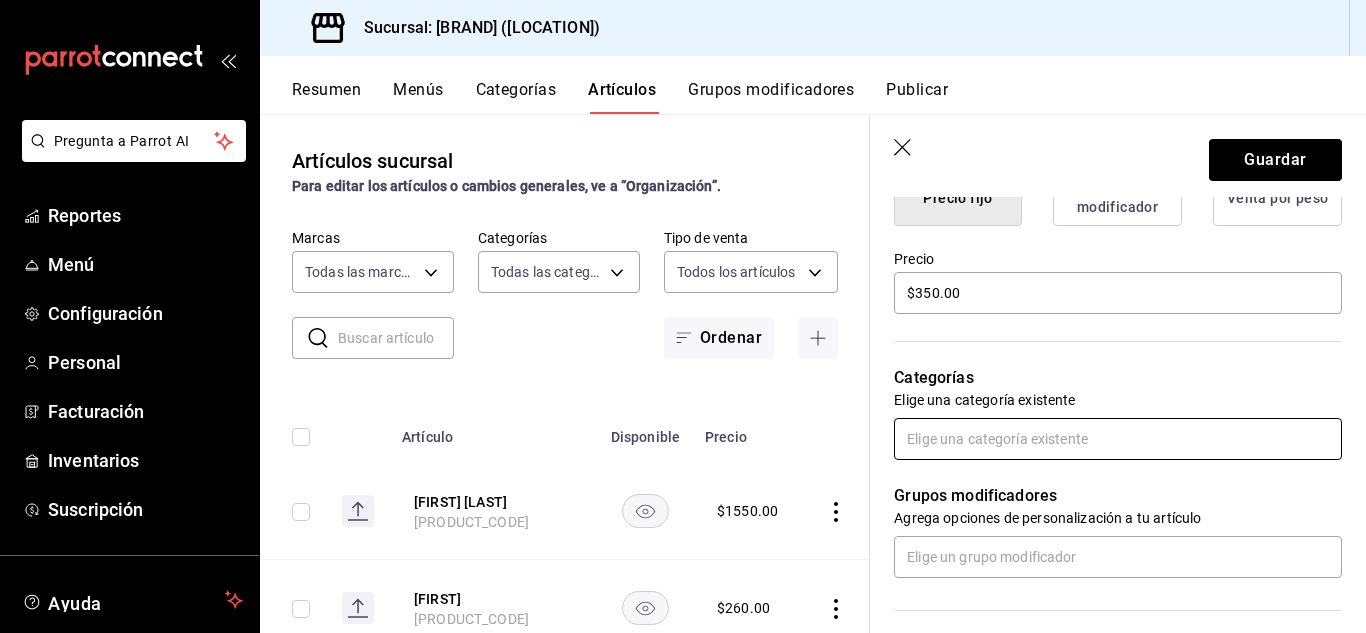 click at bounding box center (1118, 439) 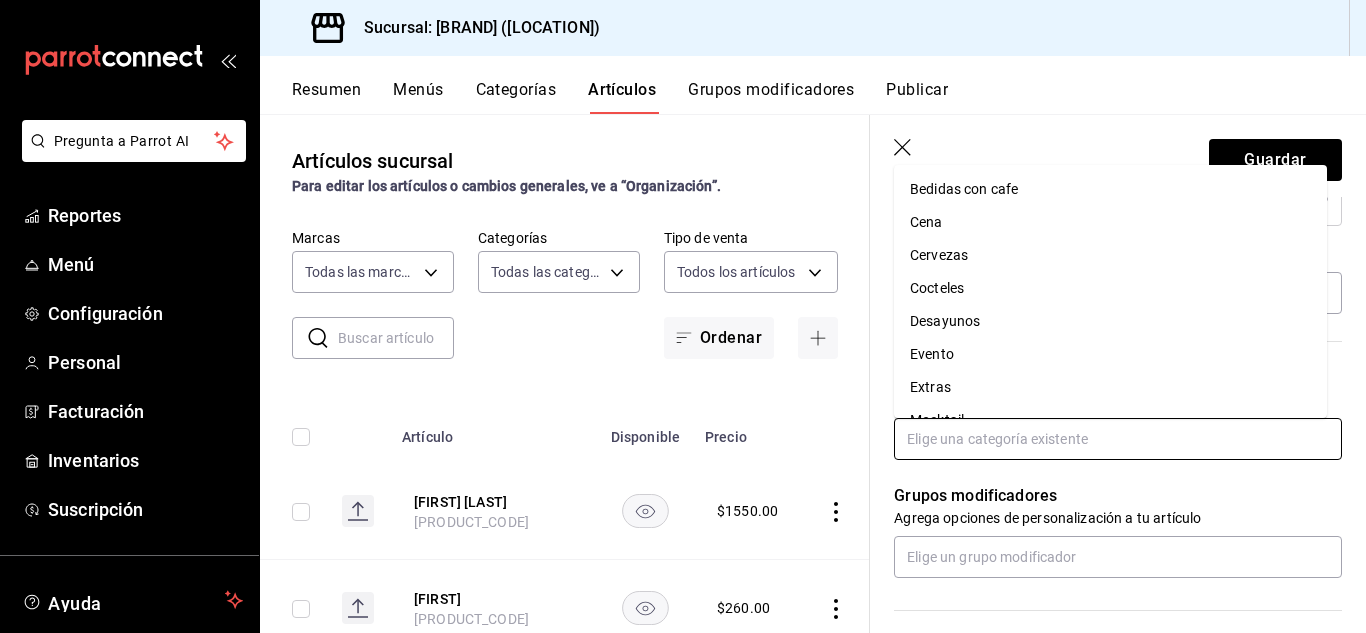 scroll, scrollTop: 225, scrollLeft: 0, axis: vertical 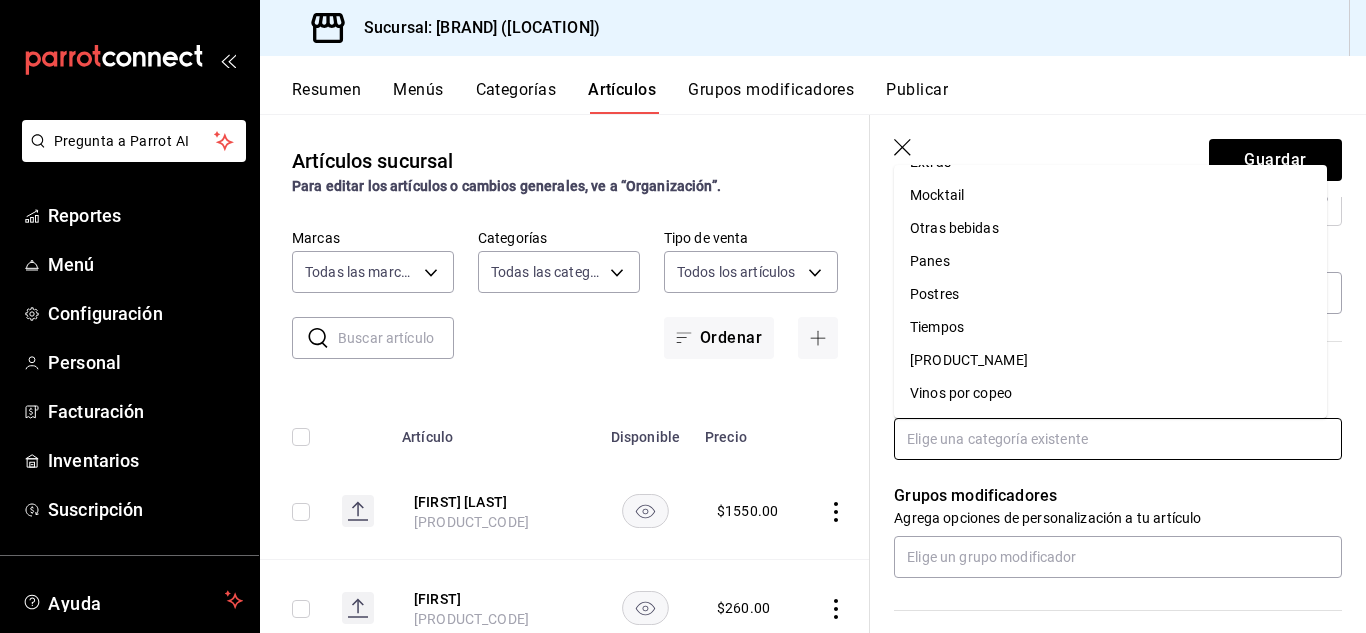 click on "Vinos por copeo" at bounding box center (1110, 393) 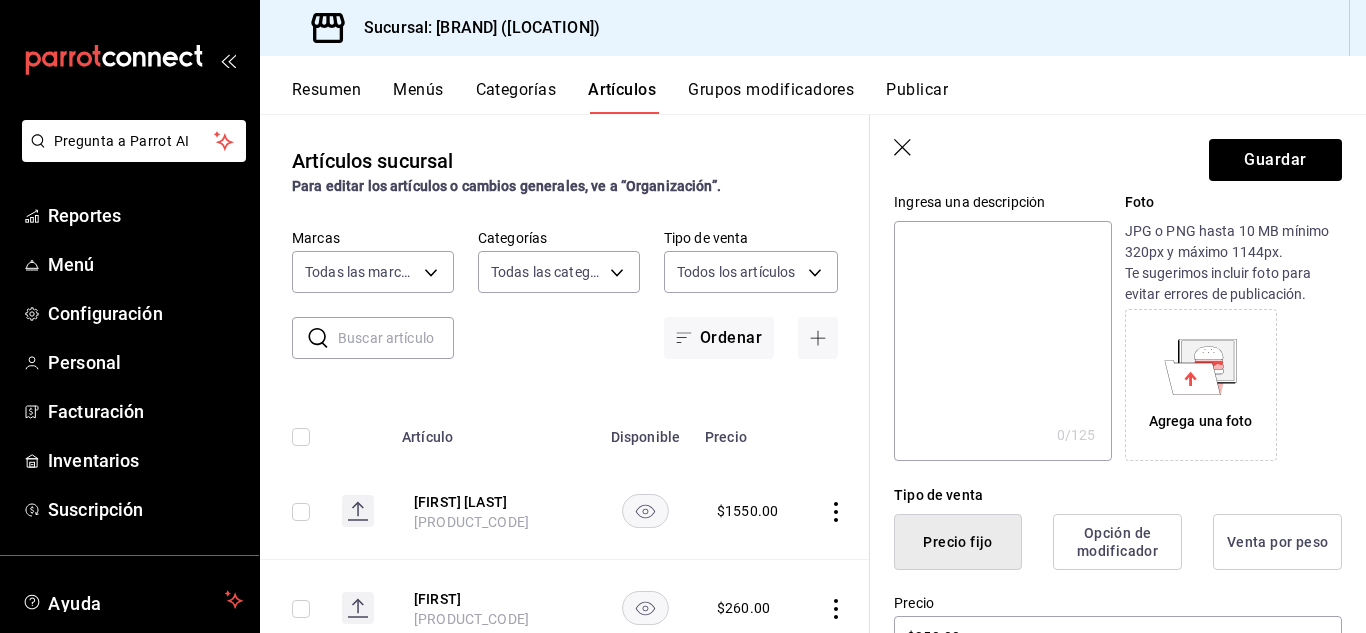 scroll, scrollTop: 0, scrollLeft: 0, axis: both 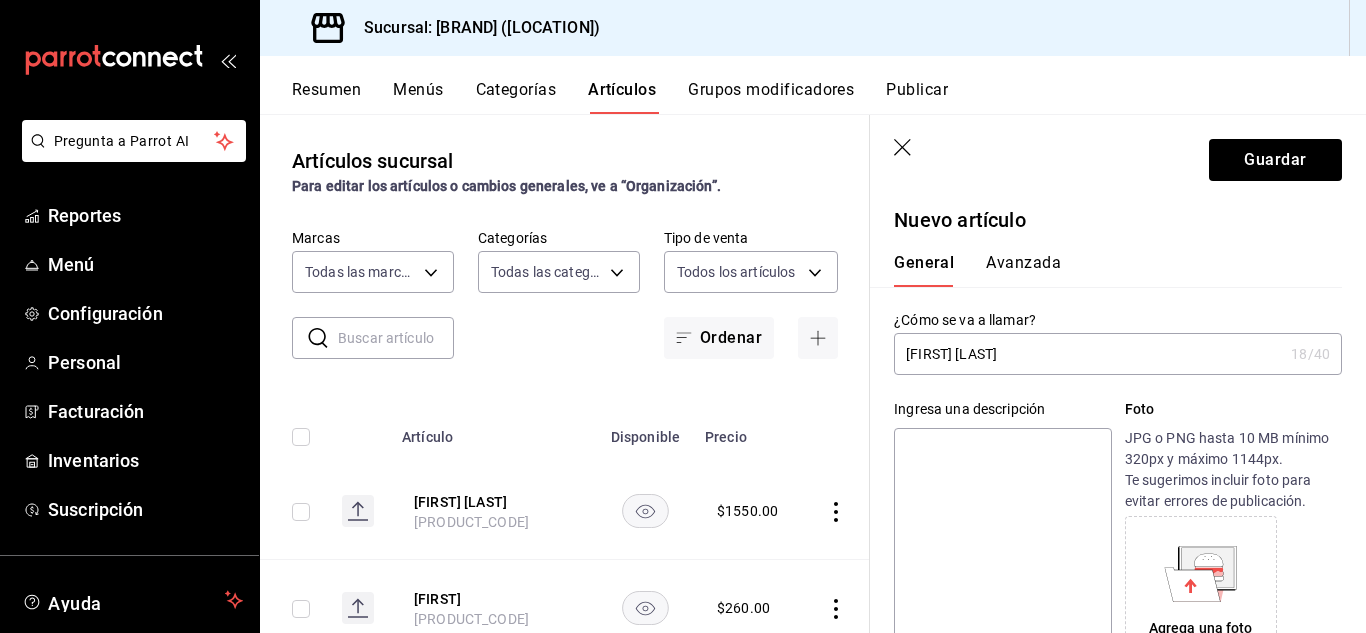 click on "Guardar" at bounding box center [1118, 156] 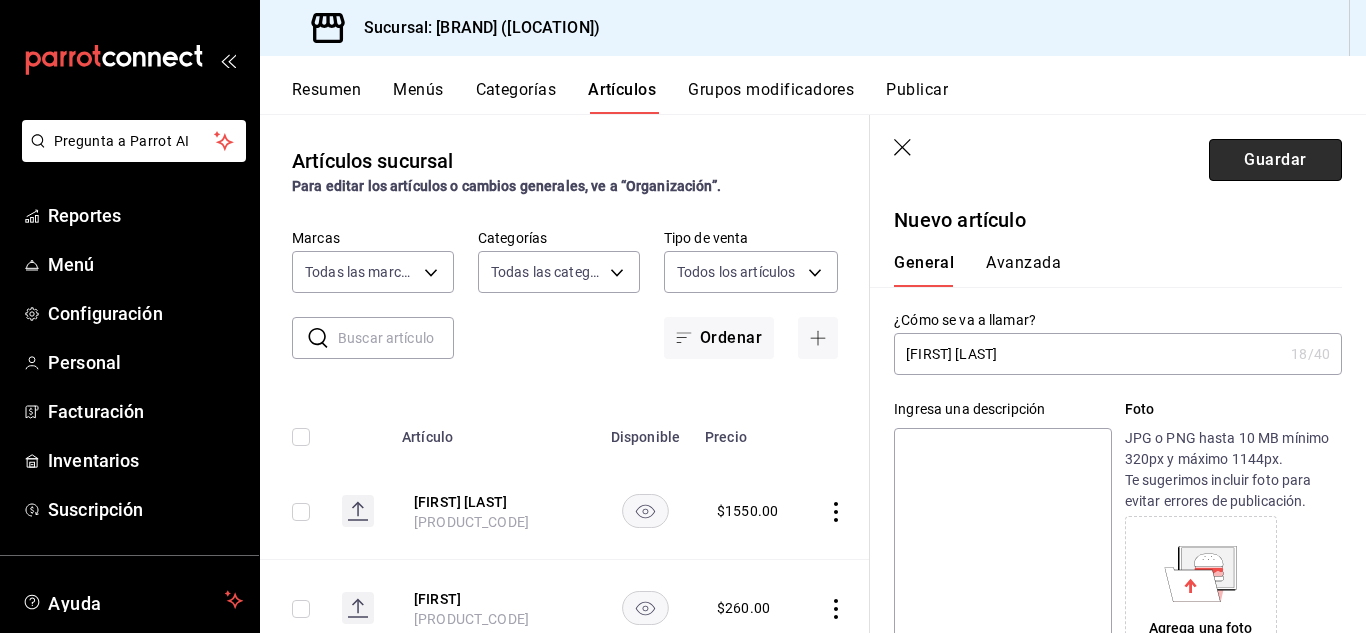 click on "Guardar" at bounding box center [1275, 160] 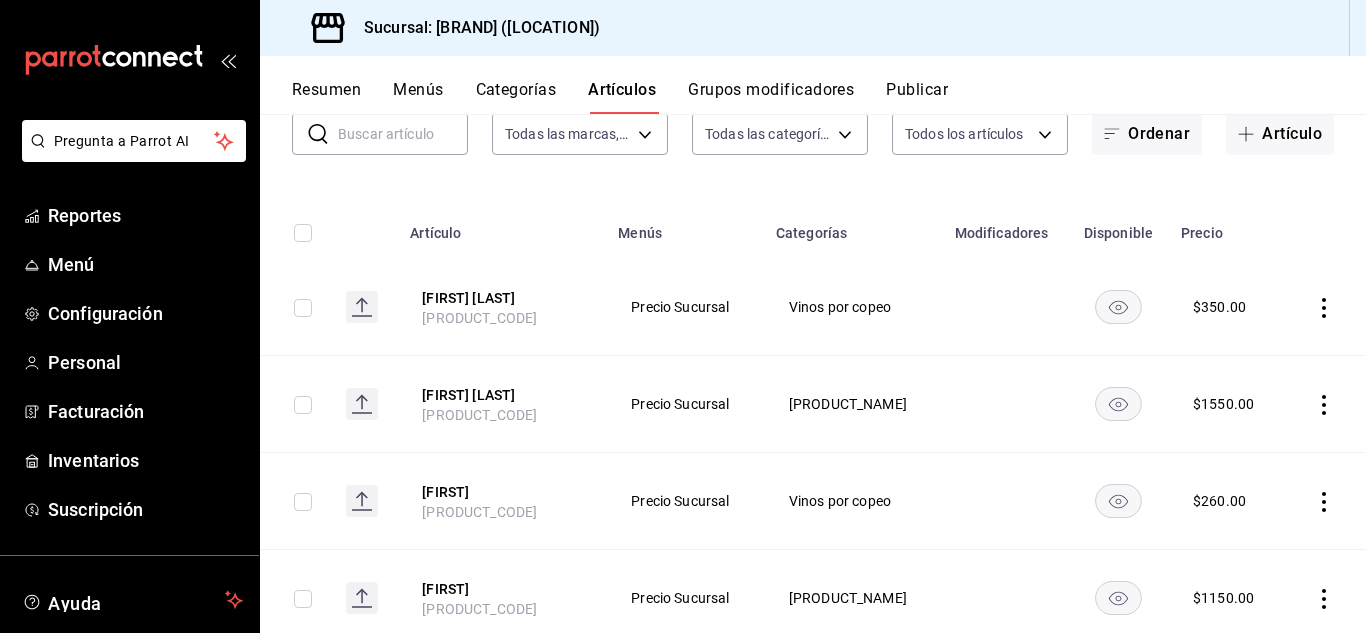 scroll, scrollTop: 0, scrollLeft: 0, axis: both 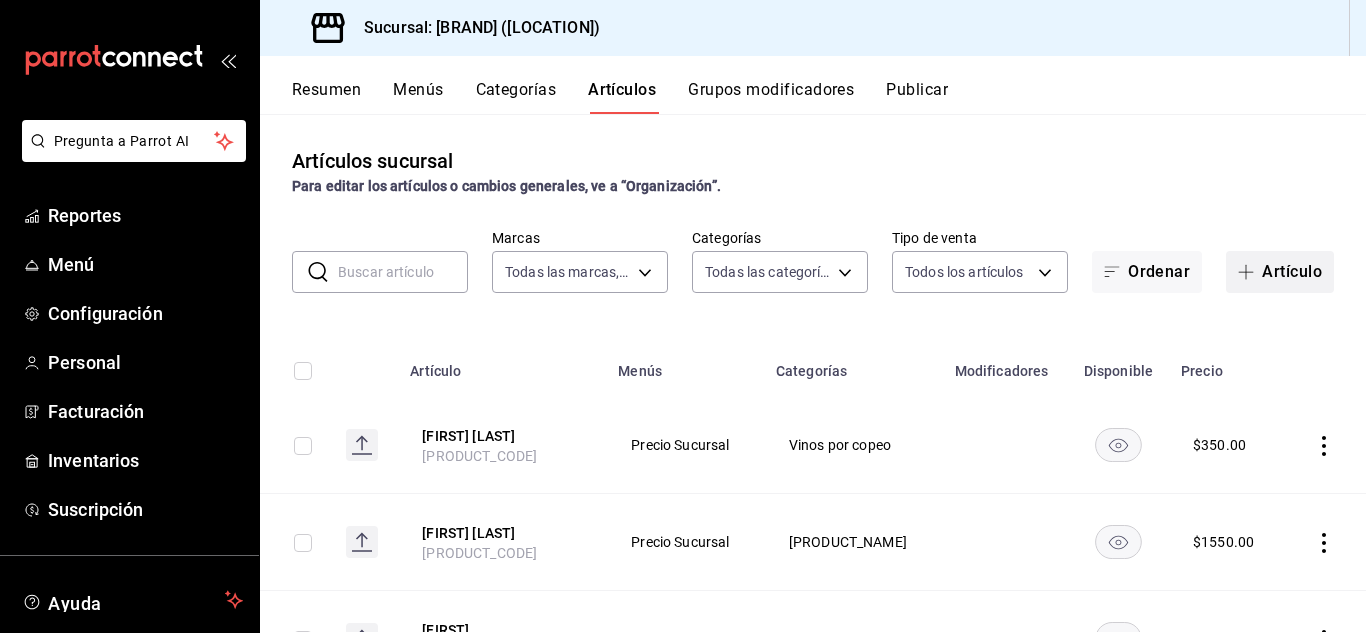 click 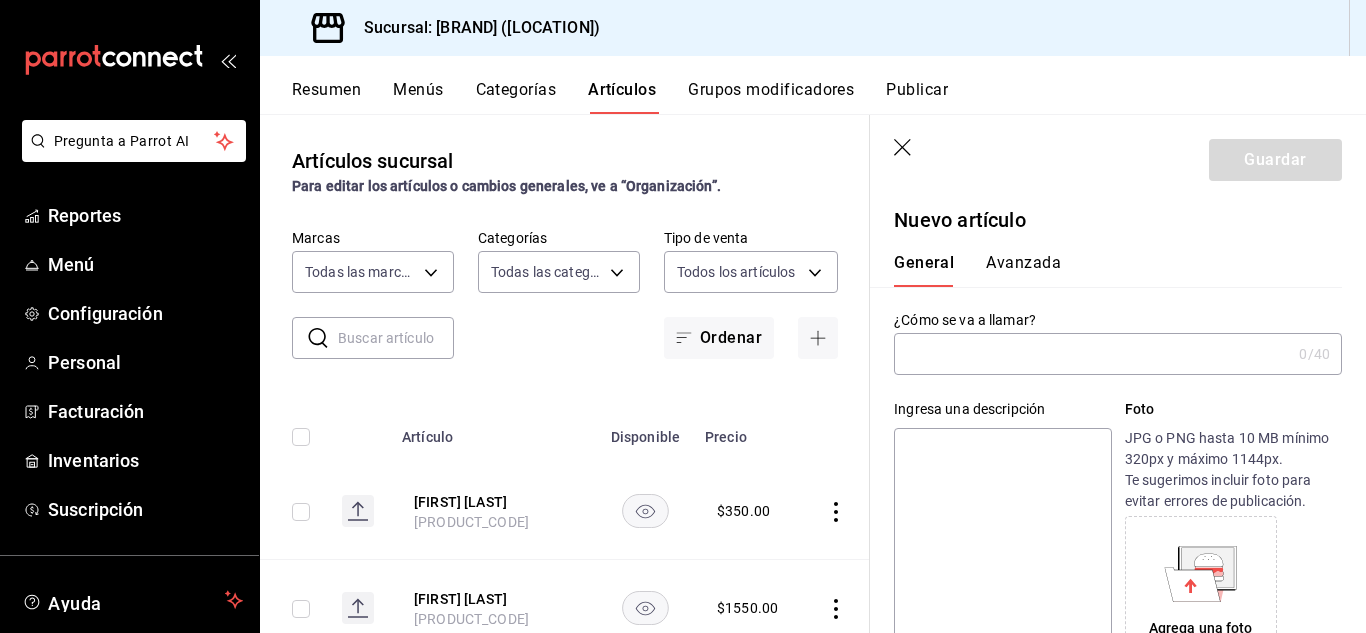 click at bounding box center [1092, 354] 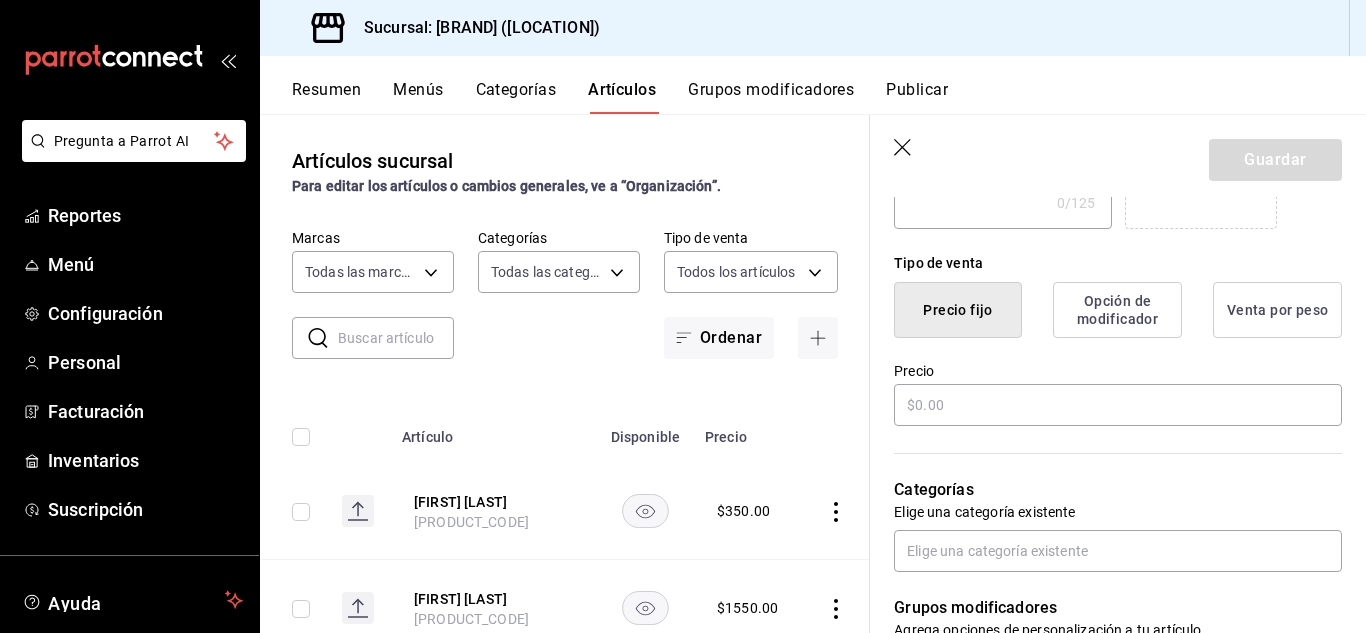scroll, scrollTop: 446, scrollLeft: 0, axis: vertical 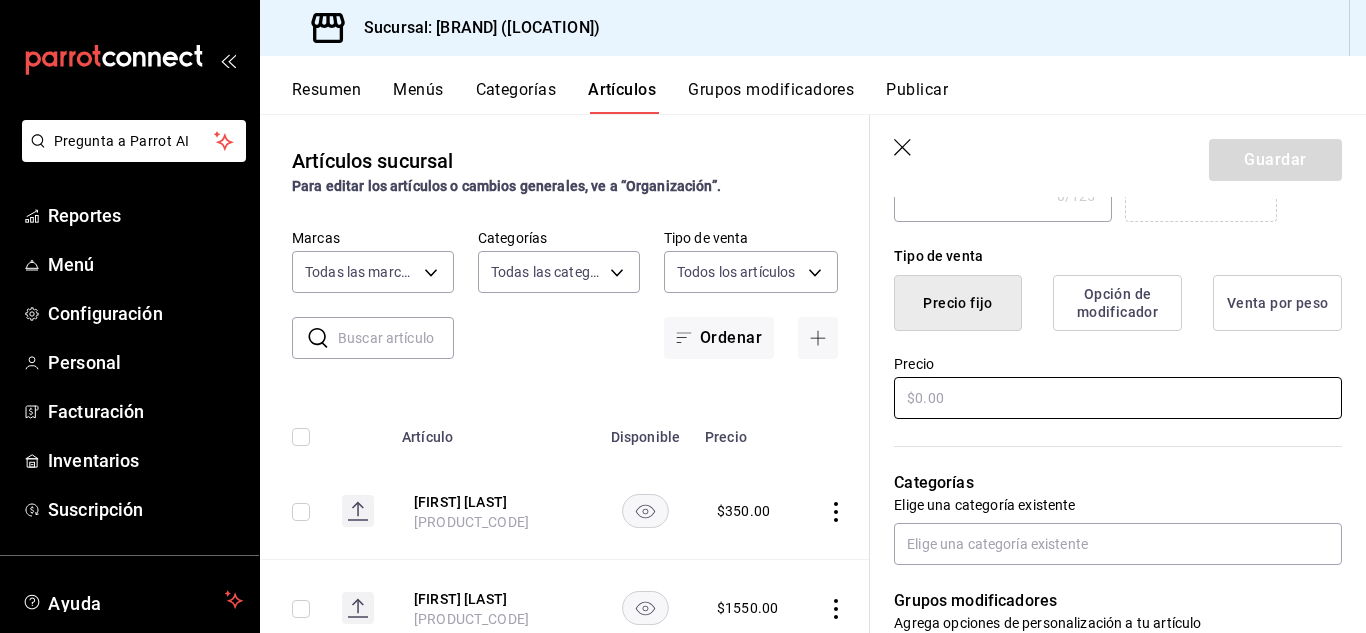 type on "[FIRST] [LAST]" 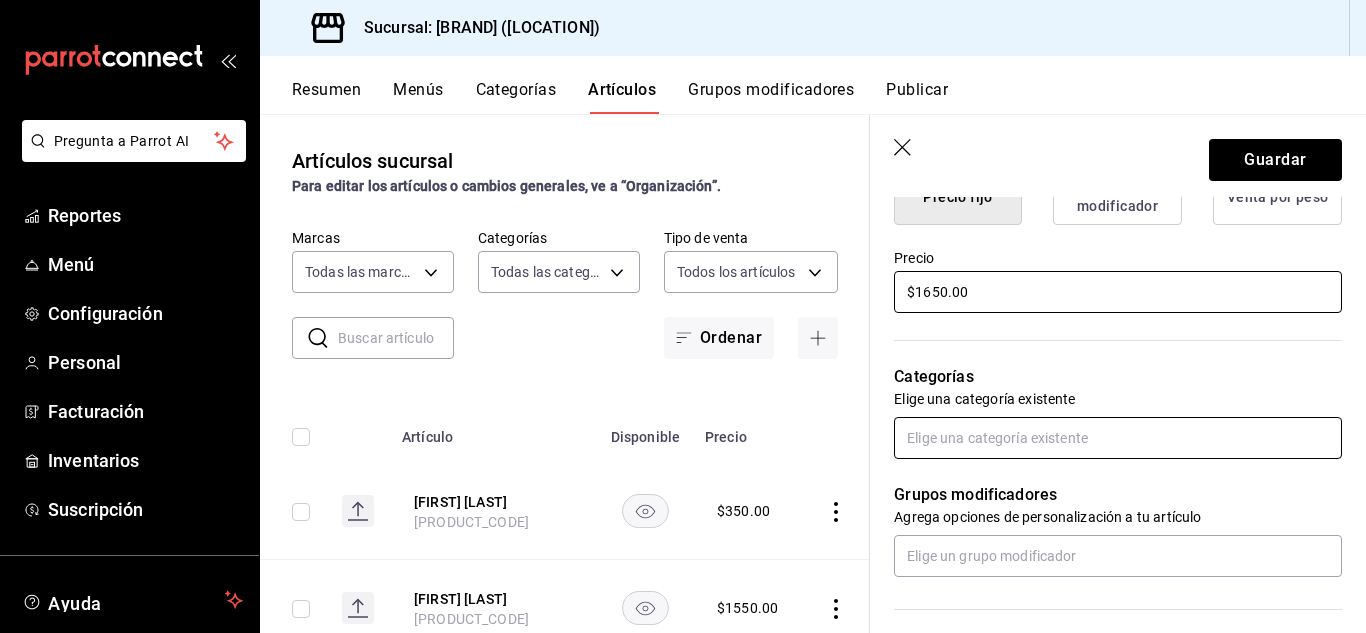 scroll, scrollTop: 553, scrollLeft: 0, axis: vertical 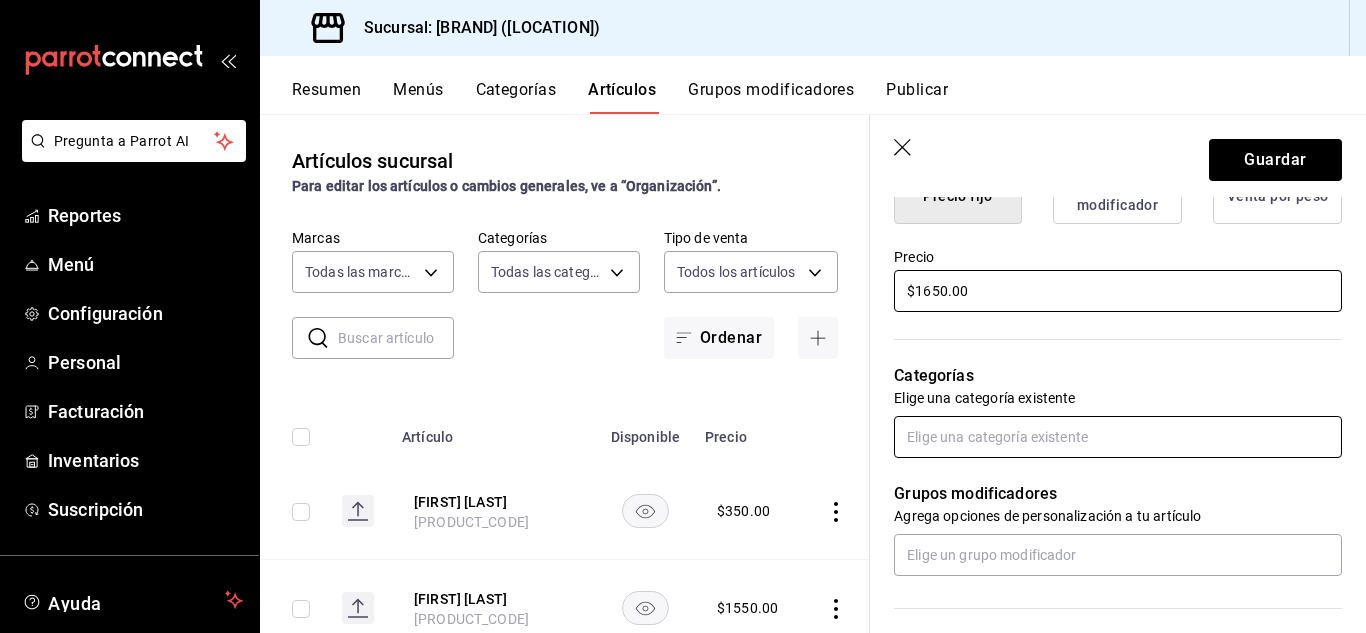 type on "$1650.00" 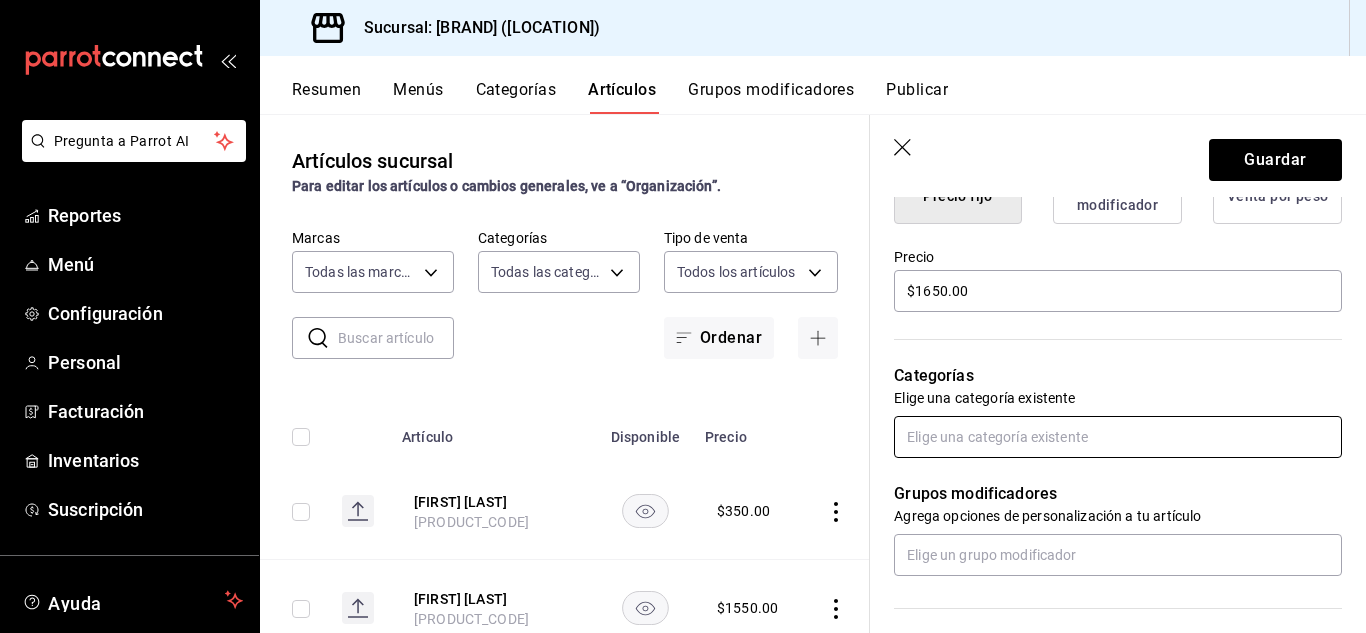 click at bounding box center (1118, 437) 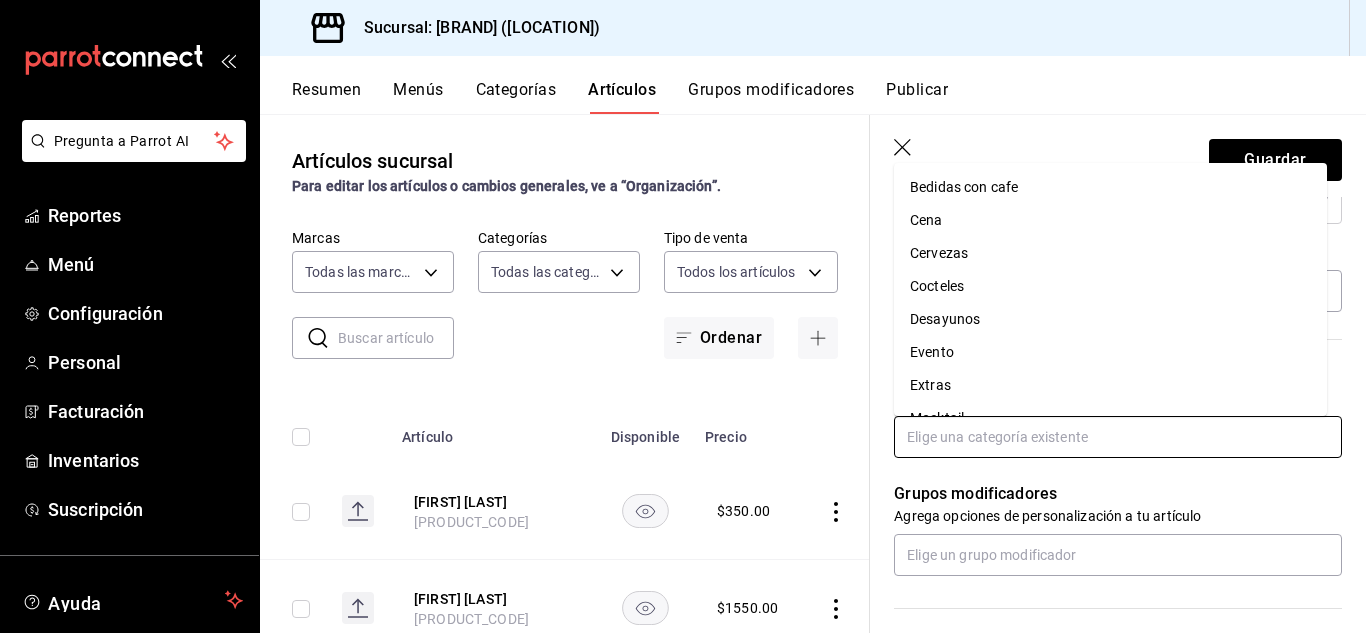 scroll, scrollTop: 225, scrollLeft: 0, axis: vertical 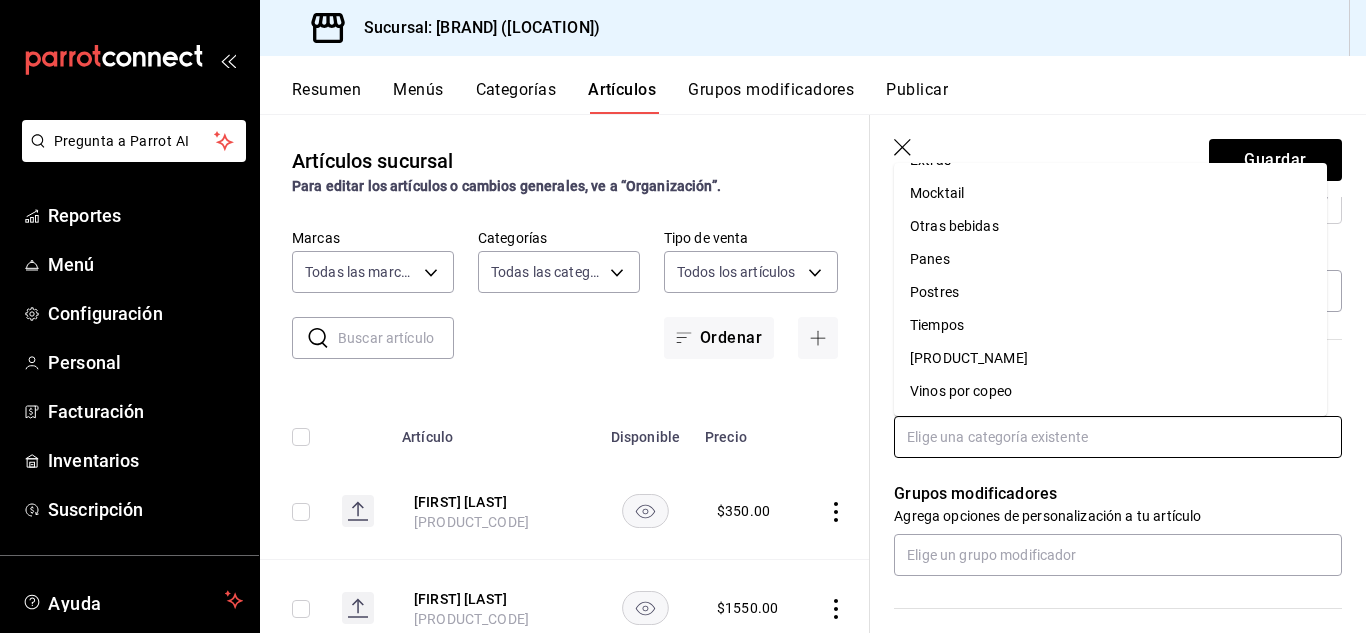 click on "[PRODUCT_NAME]" at bounding box center (1110, 358) 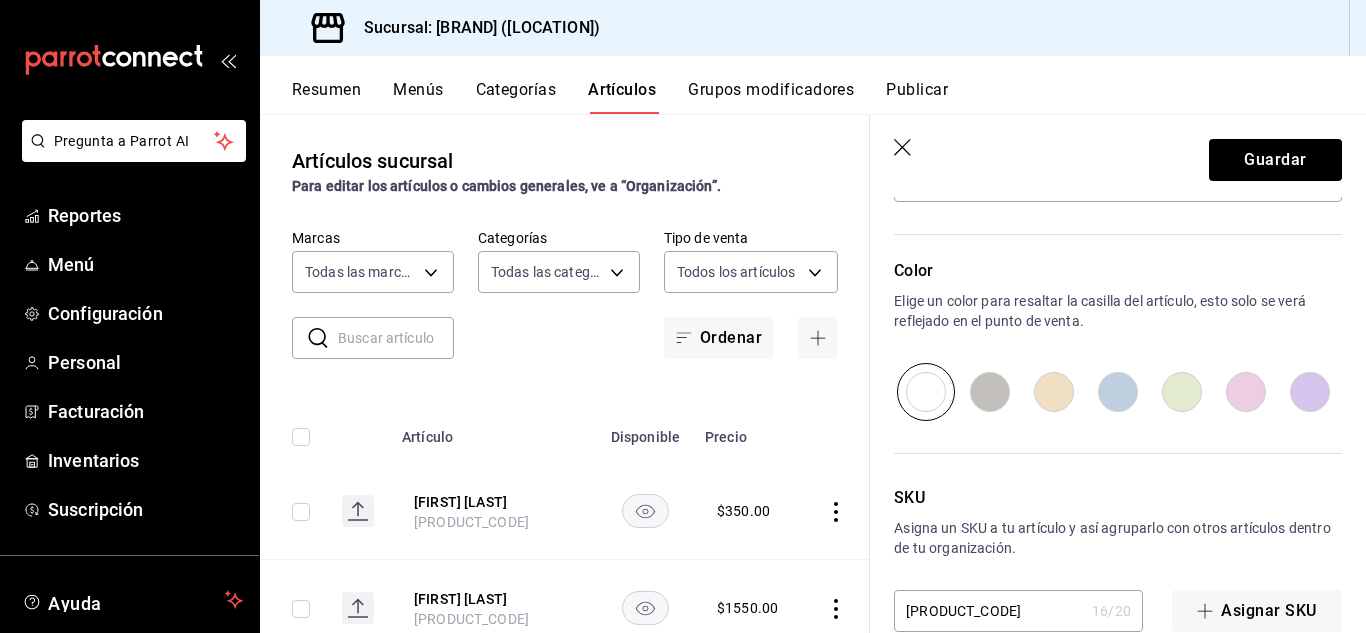 scroll, scrollTop: 1032, scrollLeft: 0, axis: vertical 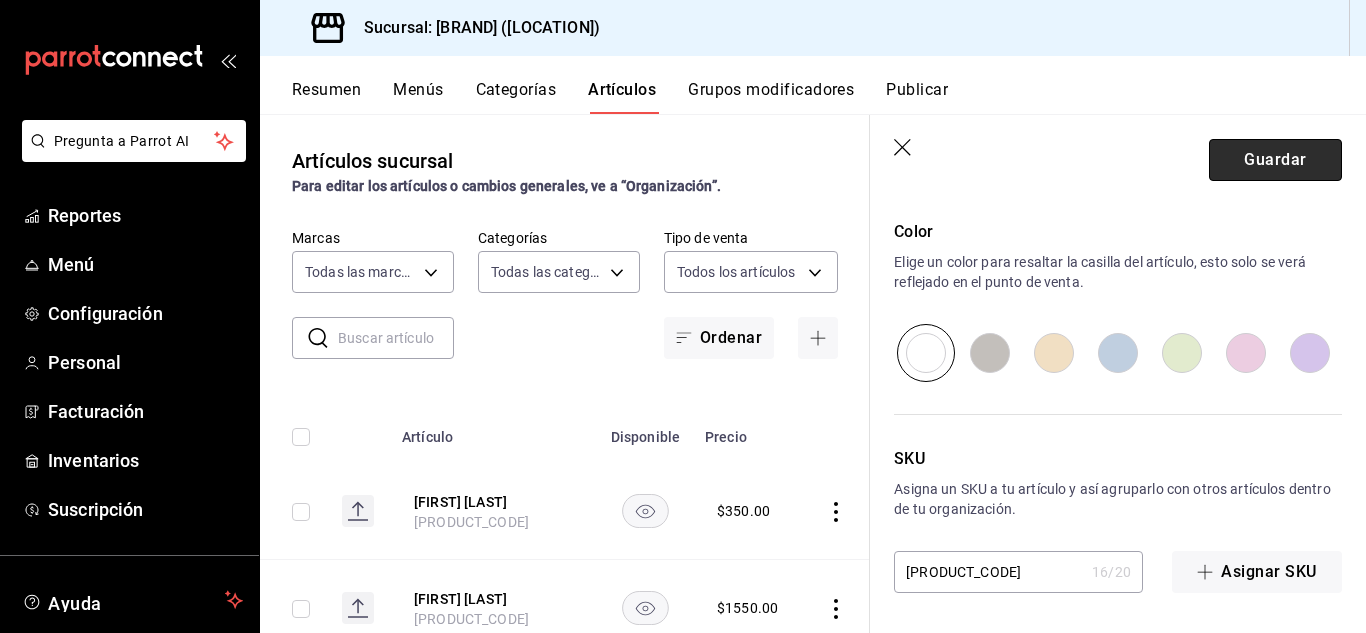 click on "Guardar" at bounding box center (1275, 160) 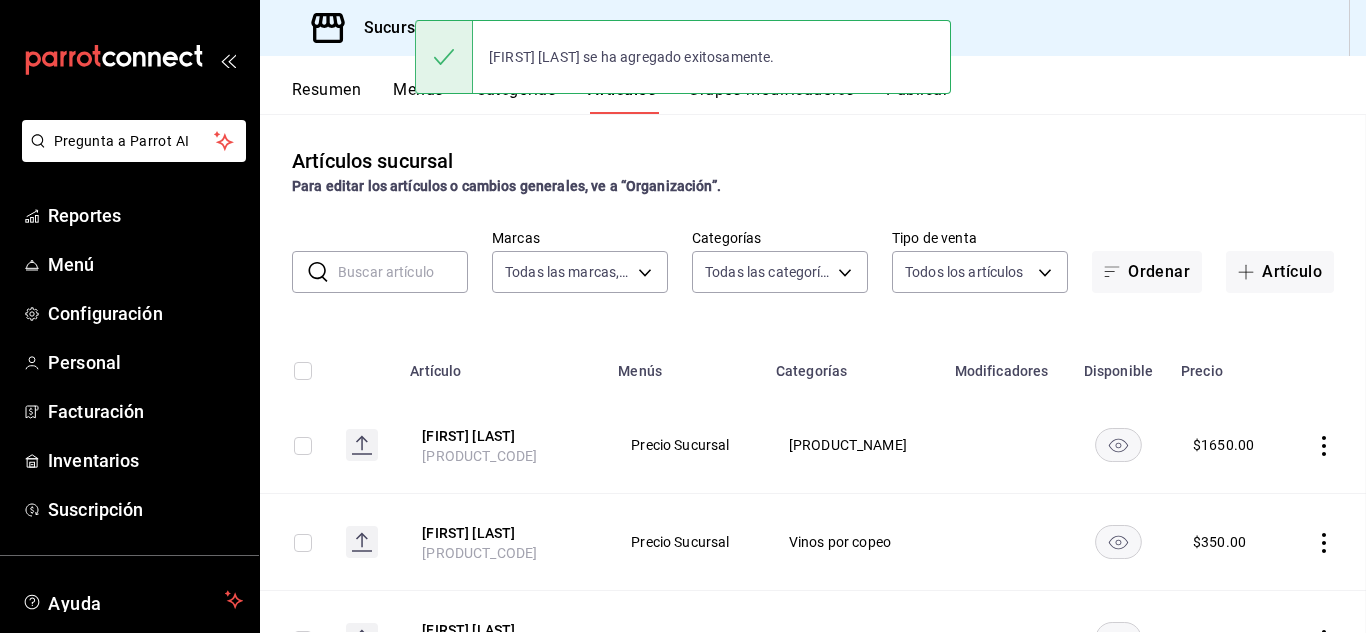 scroll, scrollTop: 0, scrollLeft: 0, axis: both 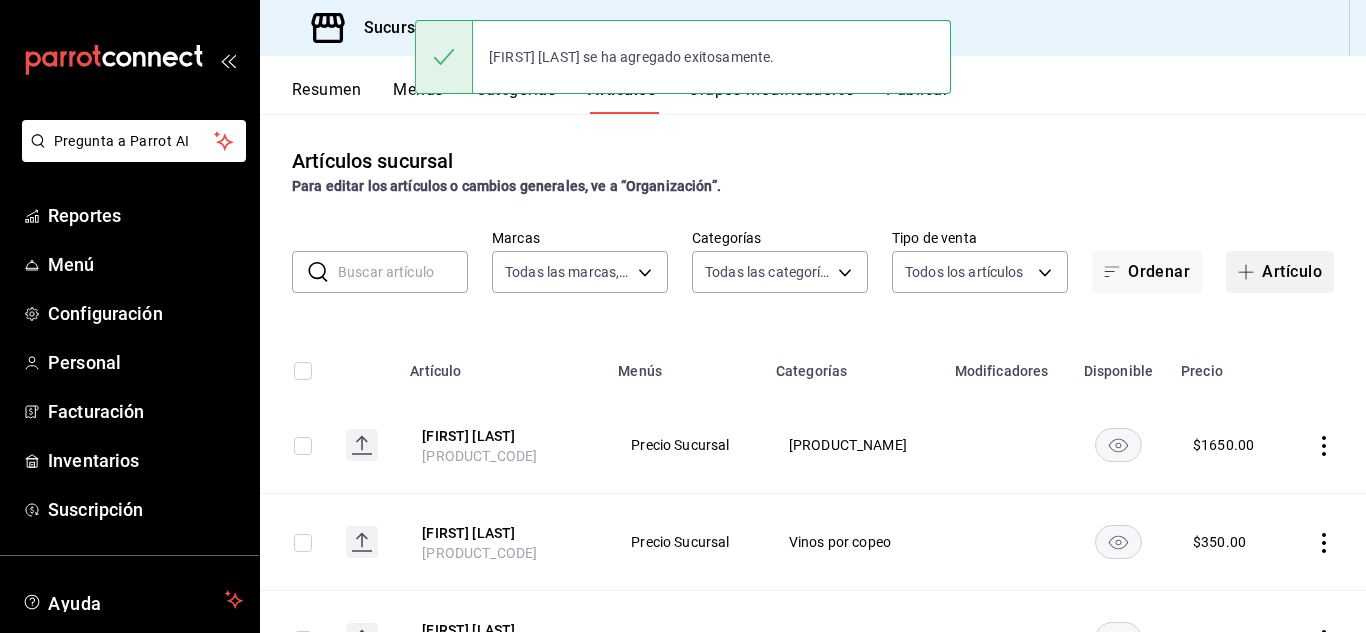click on "Artículo" at bounding box center (1280, 272) 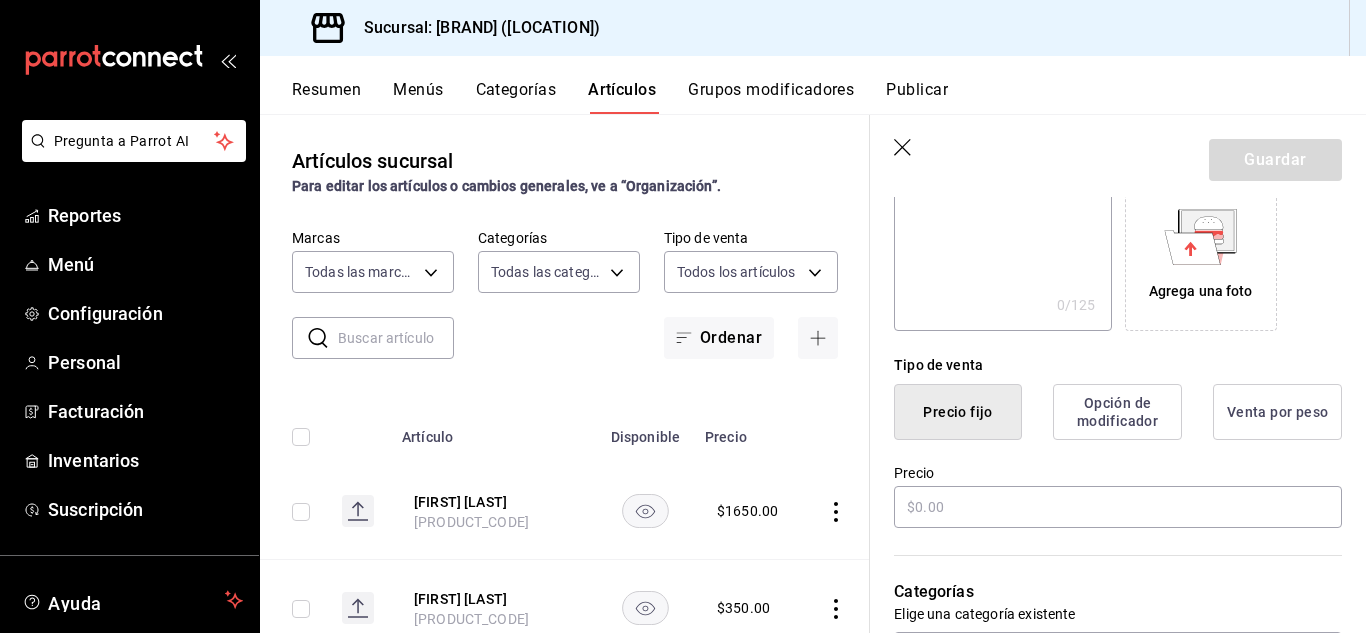 scroll, scrollTop: 340, scrollLeft: 0, axis: vertical 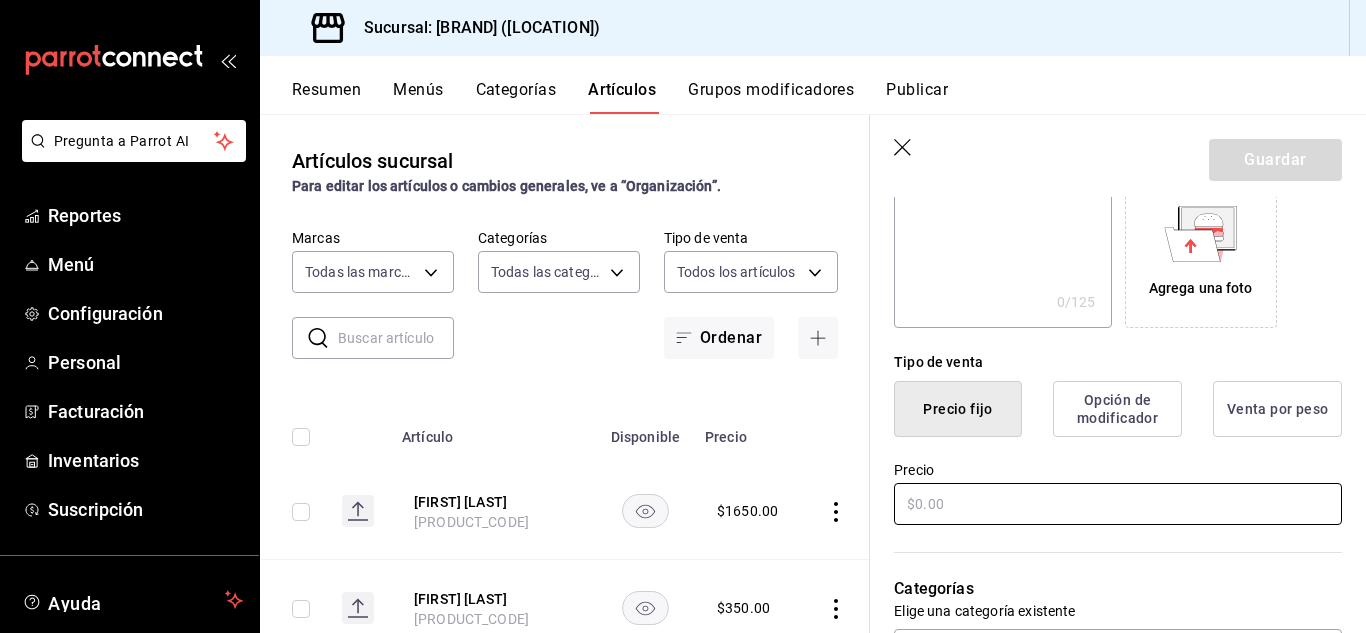 type on "[FIRST] [LAST]" 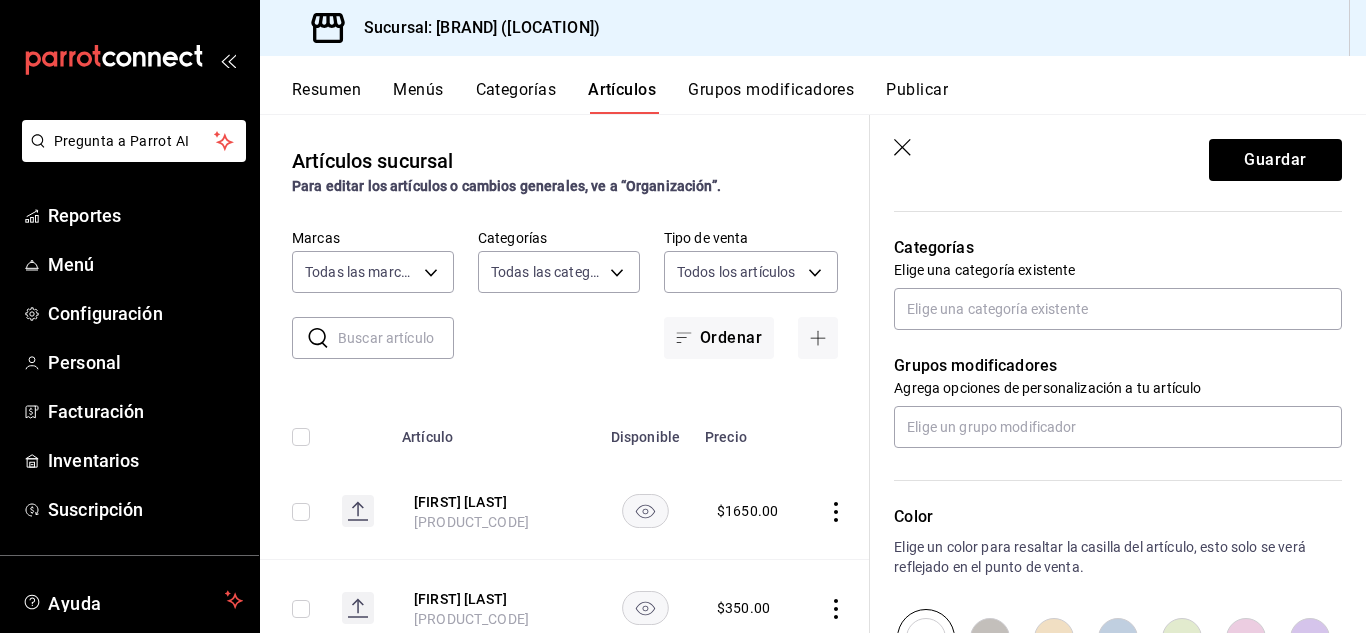 scroll, scrollTop: 686, scrollLeft: 0, axis: vertical 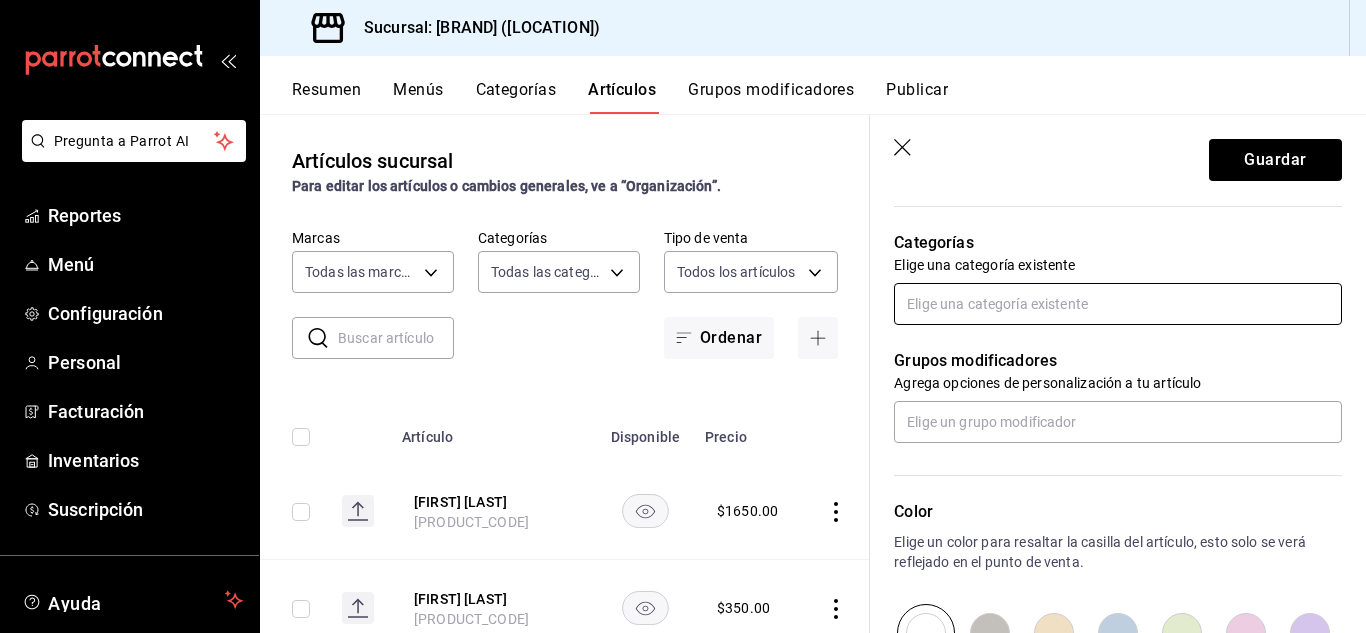 type on "$370.00" 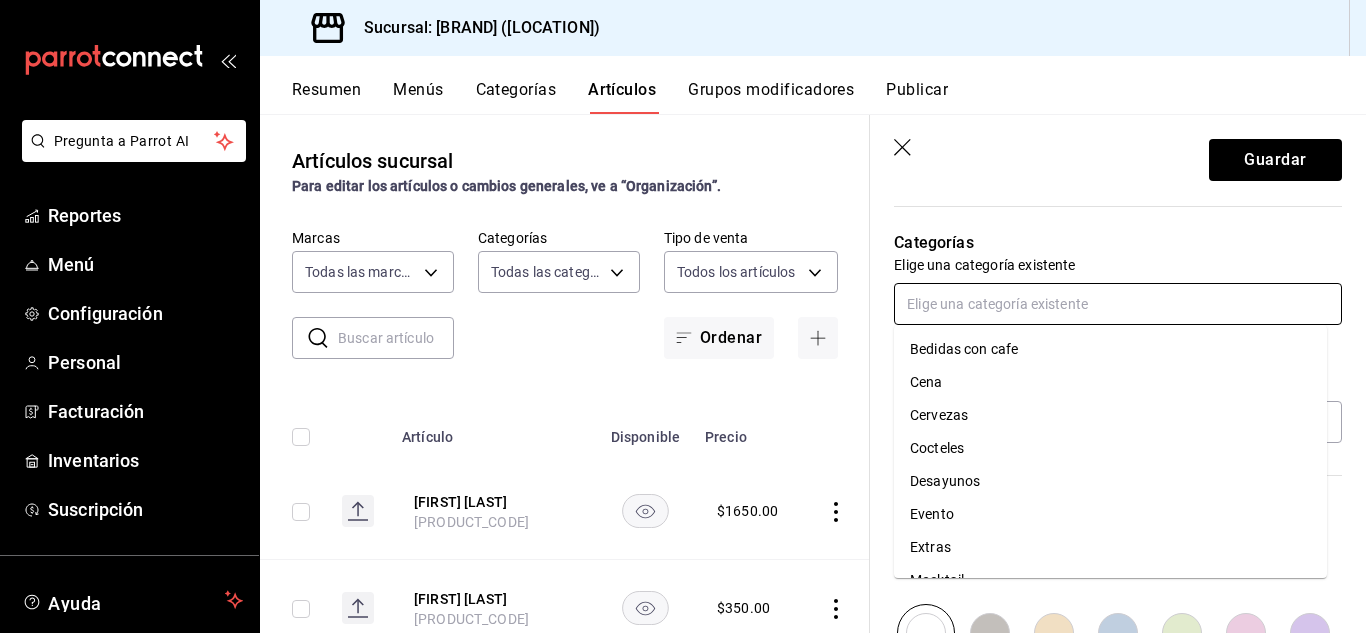 scroll, scrollTop: 225, scrollLeft: 0, axis: vertical 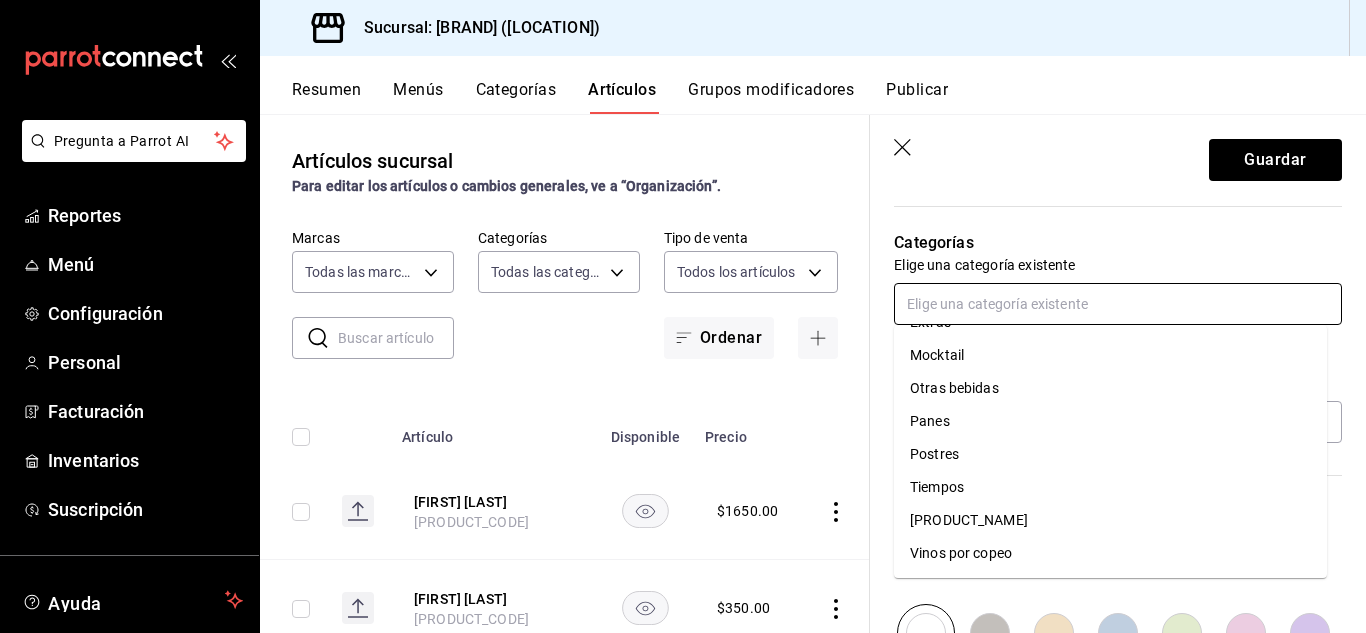 click on "Vinos por copeo" at bounding box center [1110, 553] 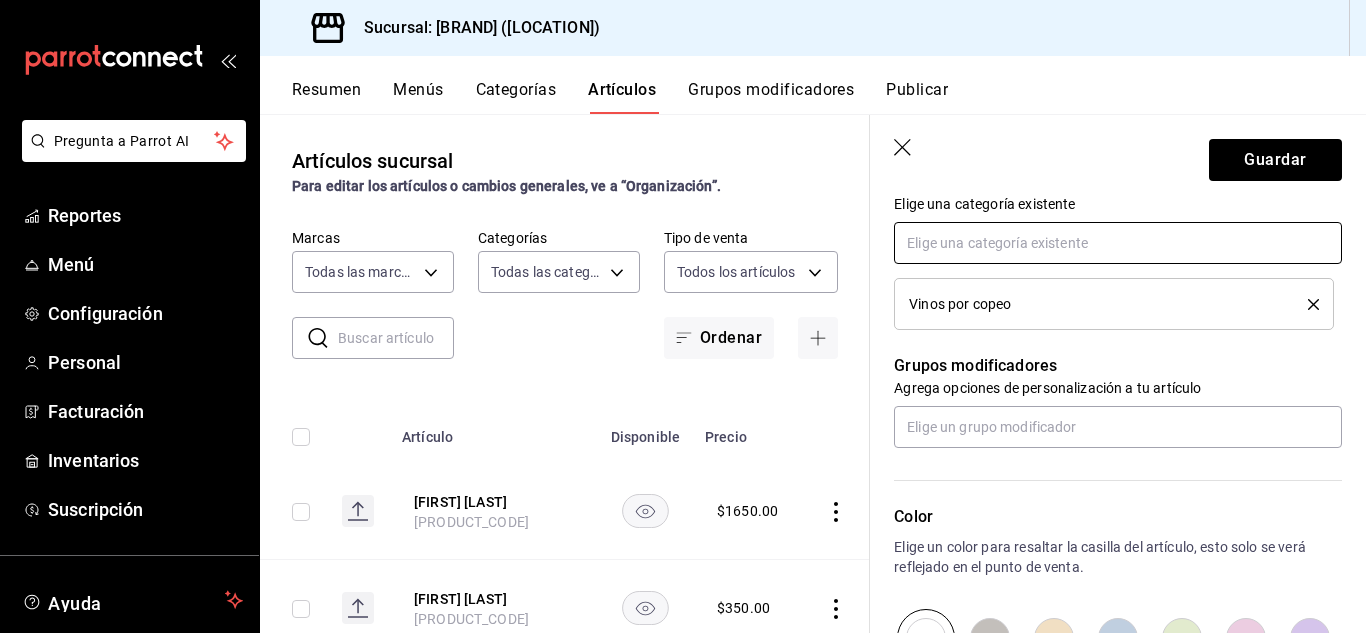 scroll, scrollTop: 1032, scrollLeft: 0, axis: vertical 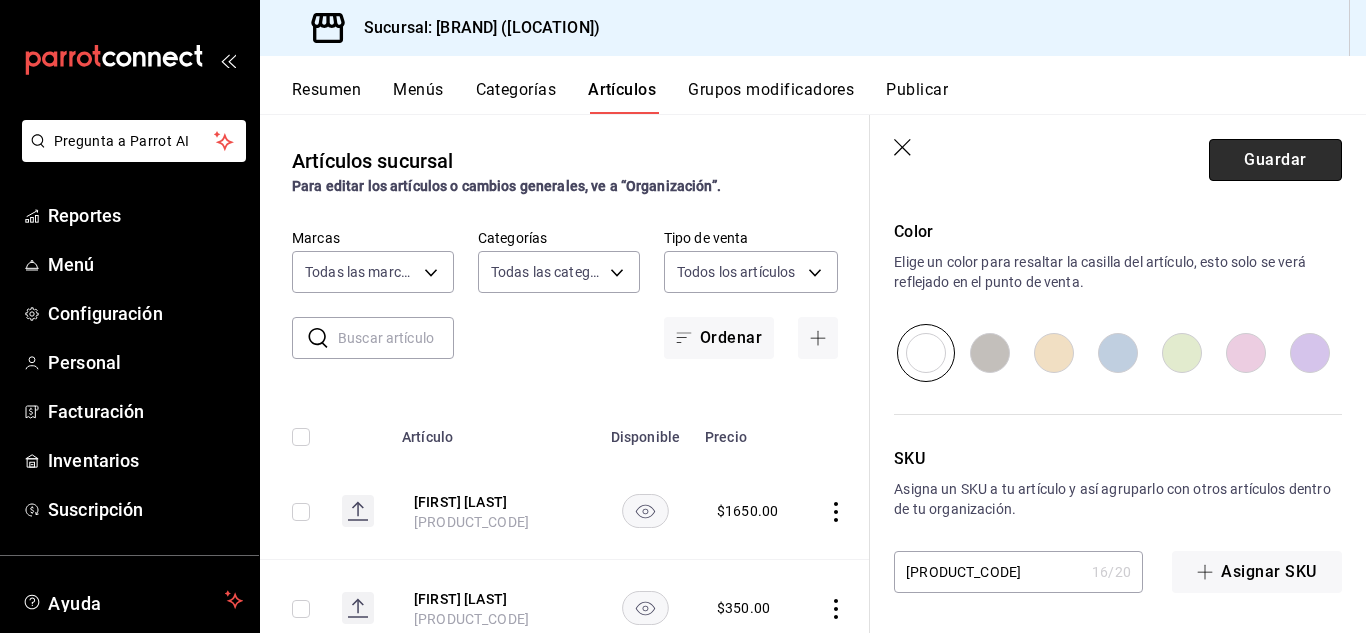 click on "Guardar" at bounding box center (1275, 160) 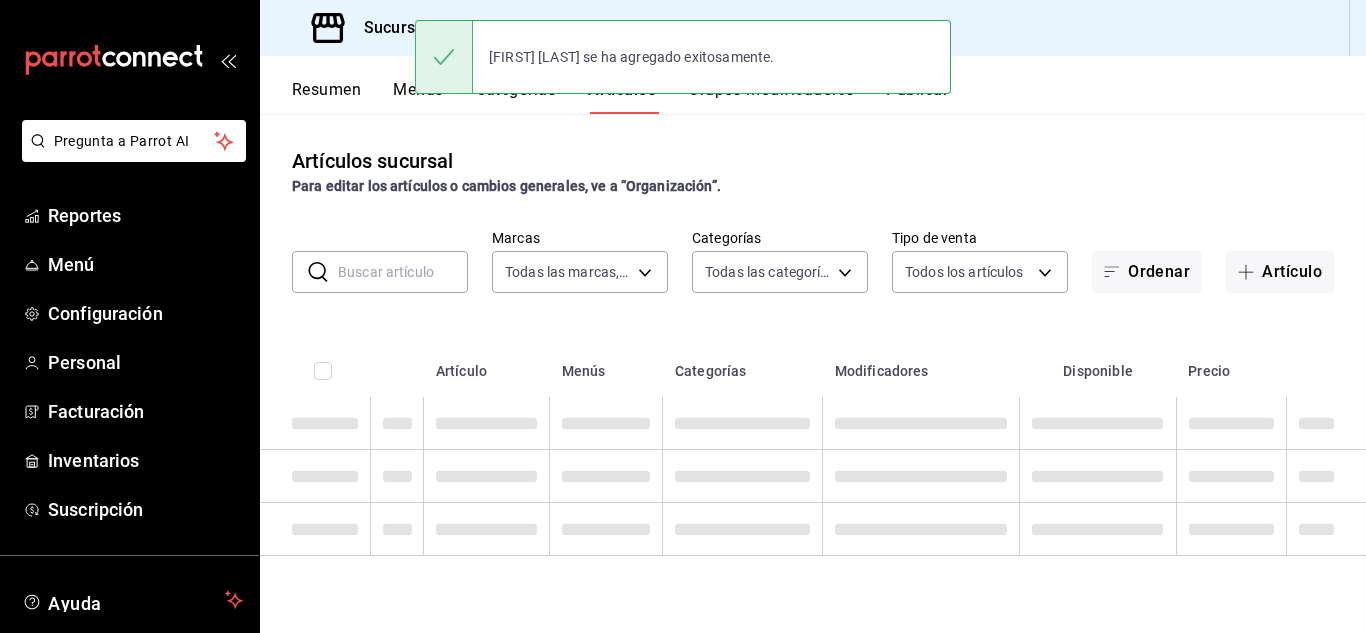 scroll, scrollTop: 0, scrollLeft: 0, axis: both 